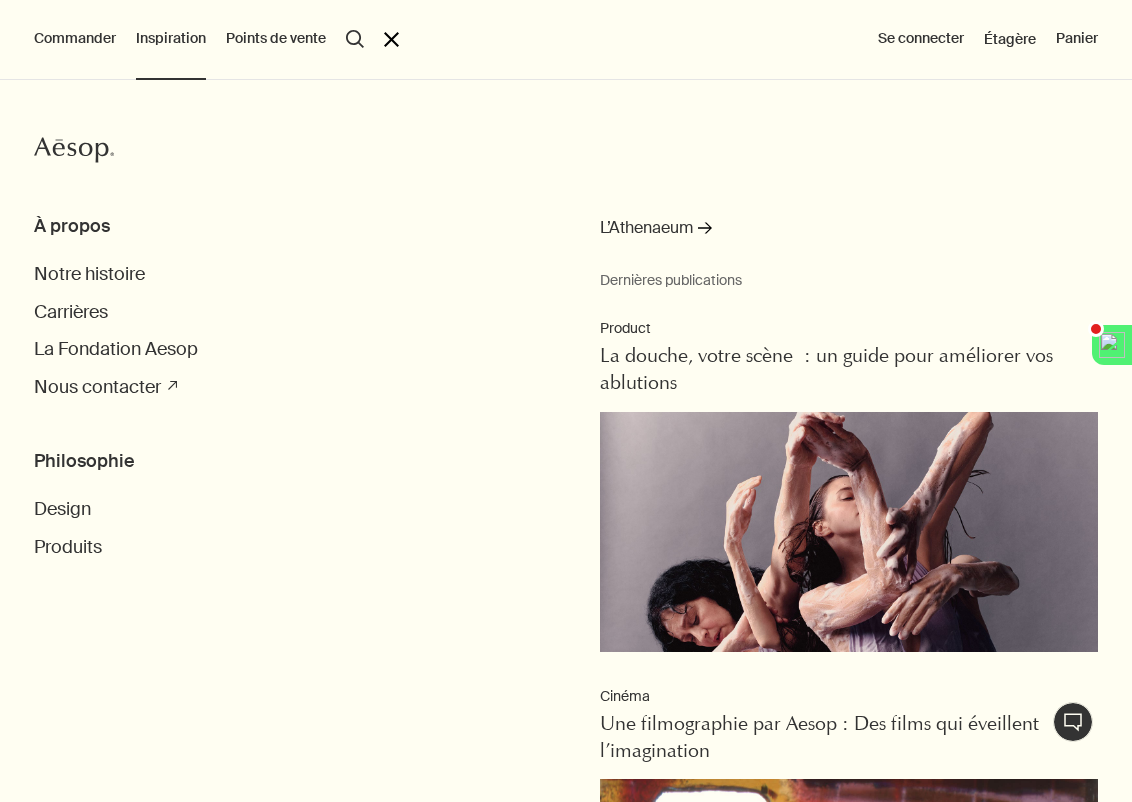 scroll, scrollTop: 0, scrollLeft: 0, axis: both 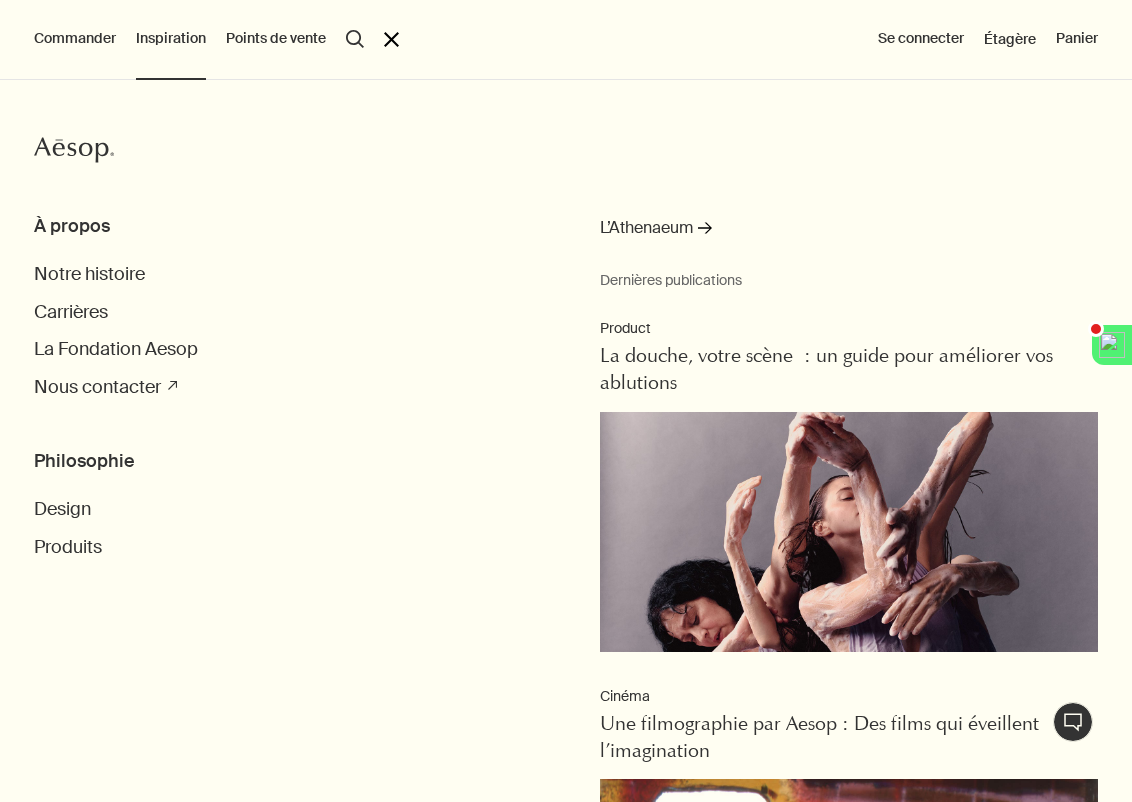 click on "Commander" at bounding box center [75, 39] 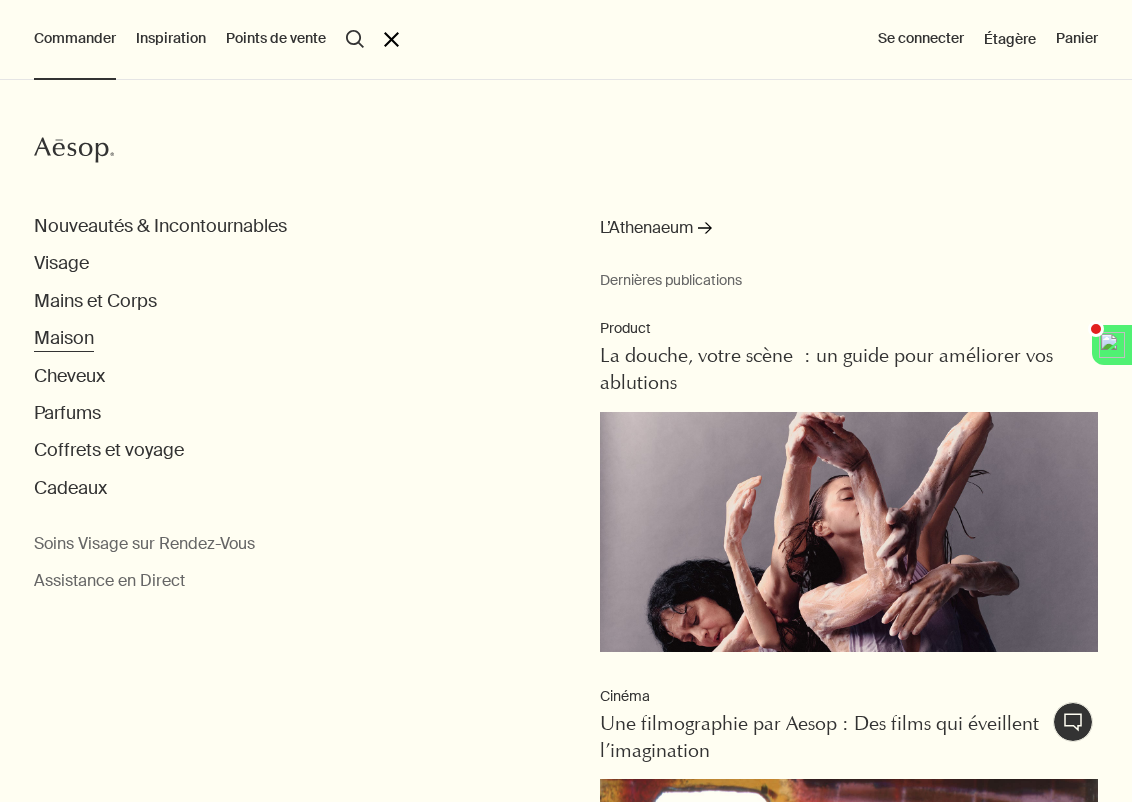 click on "Maison" at bounding box center (64, 338) 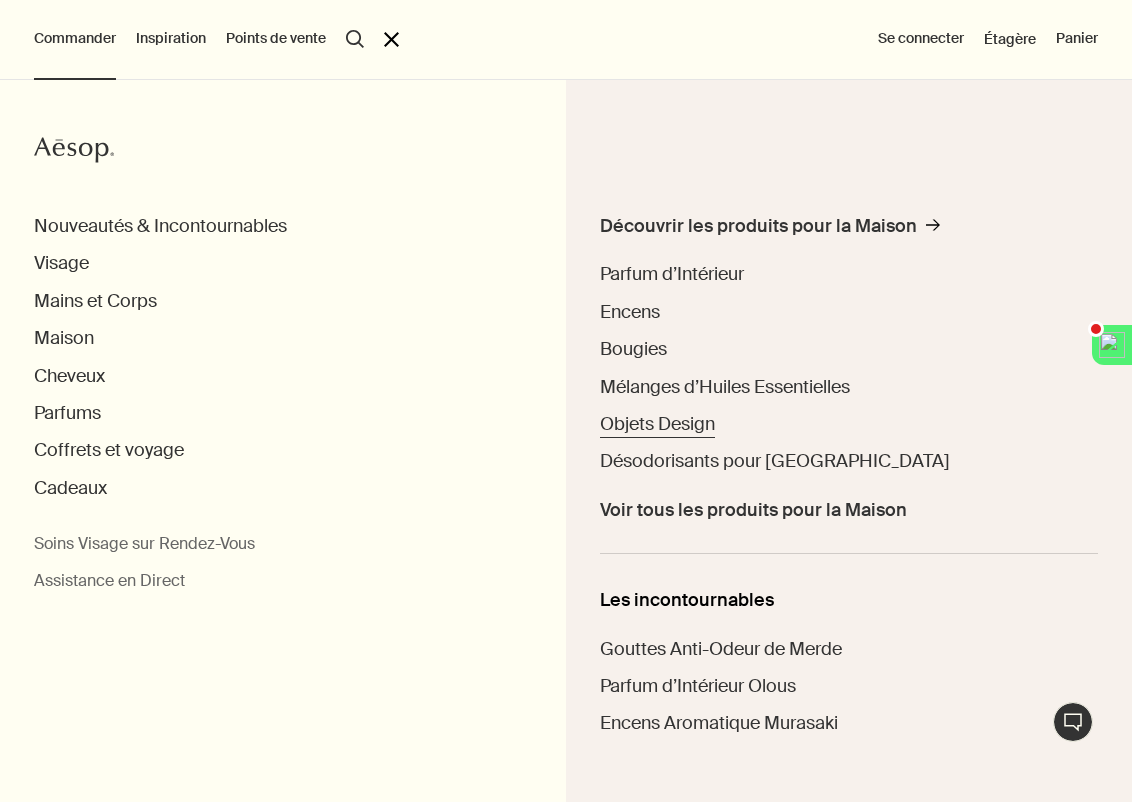 click on "Objets Design" at bounding box center (657, 424) 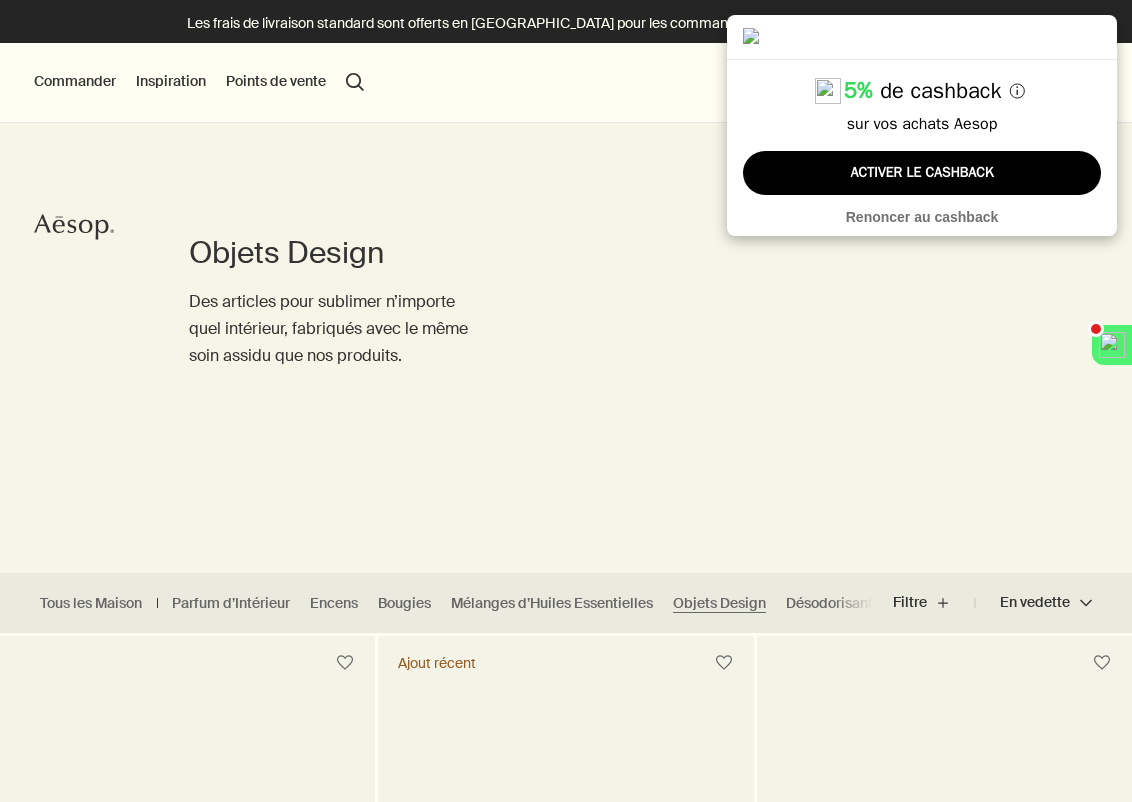 scroll, scrollTop: 0, scrollLeft: 0, axis: both 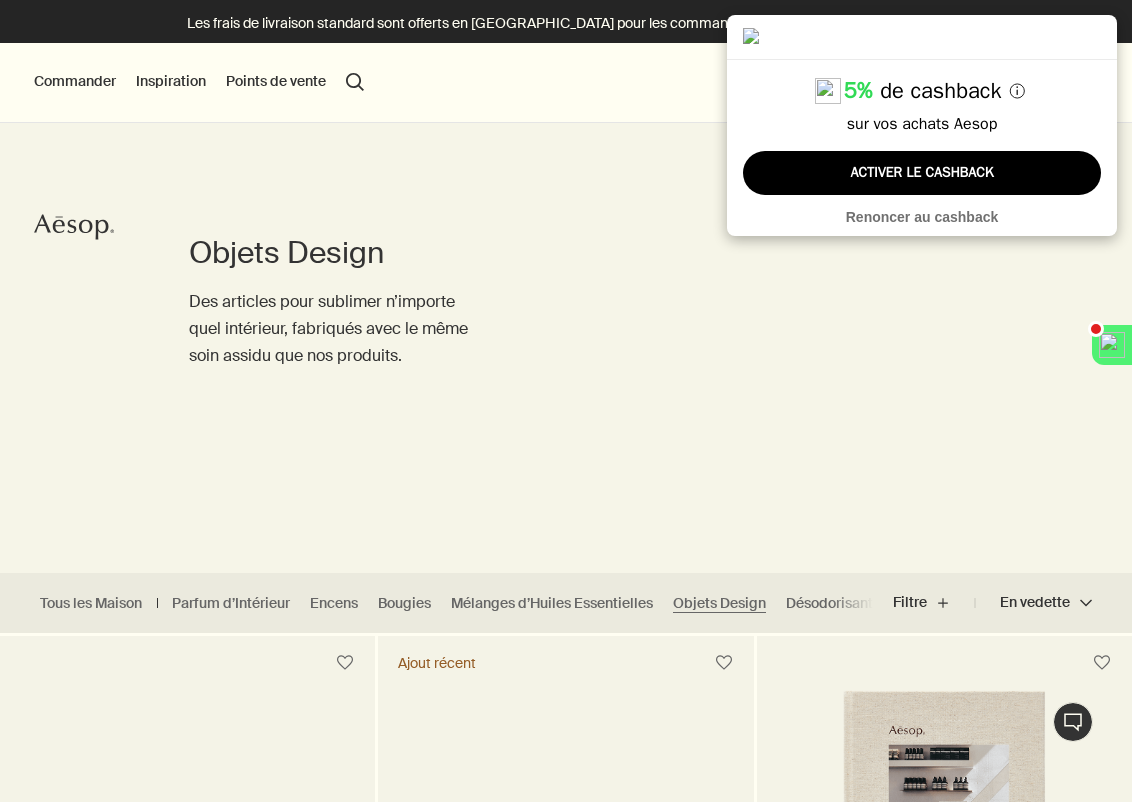 click on "5% de cashback sur vos achats Aesop ACTIVER LE CASHBACK Renoncer au cashback" at bounding box center (922, 151) 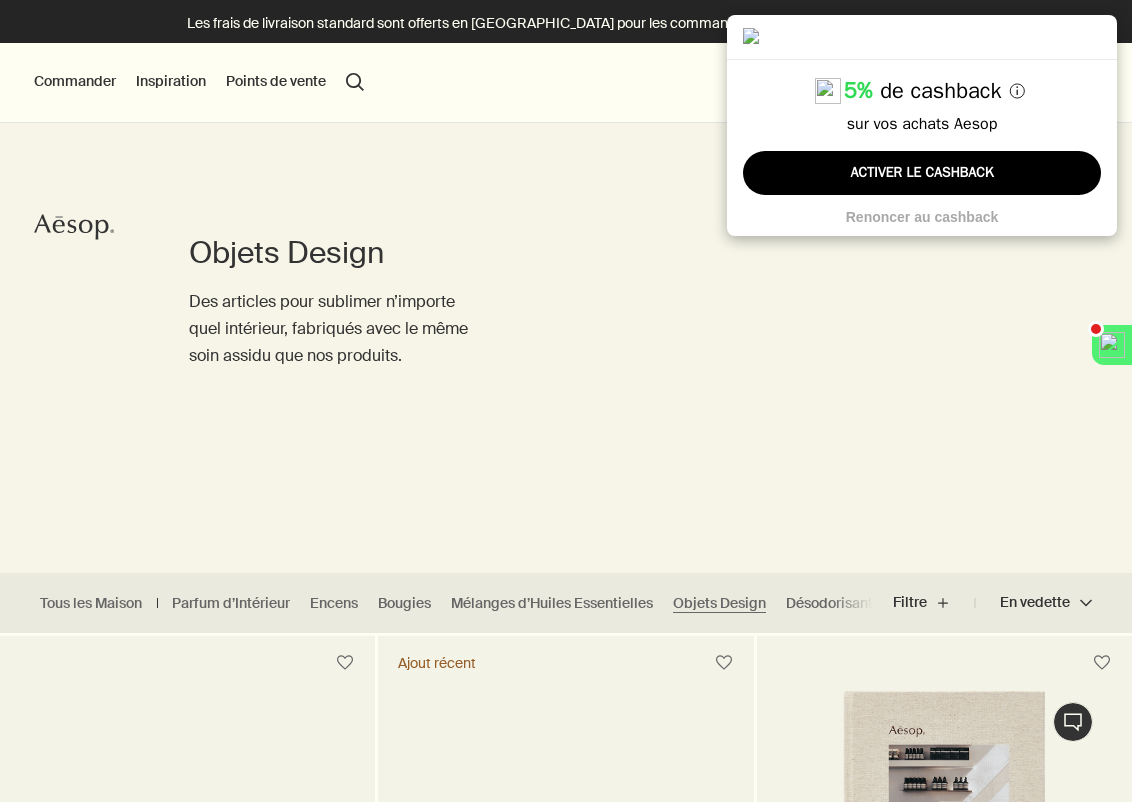 click on "Renoncer au cashback" at bounding box center [922, 217] 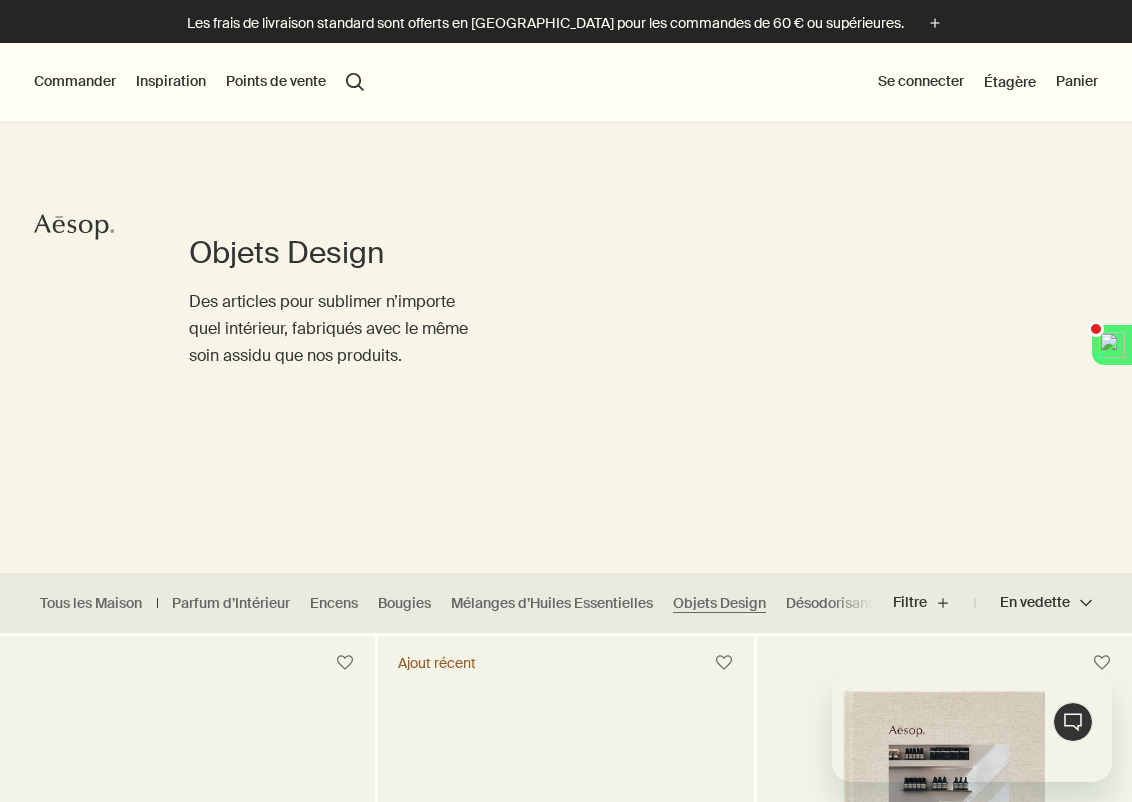 scroll, scrollTop: 0, scrollLeft: 0, axis: both 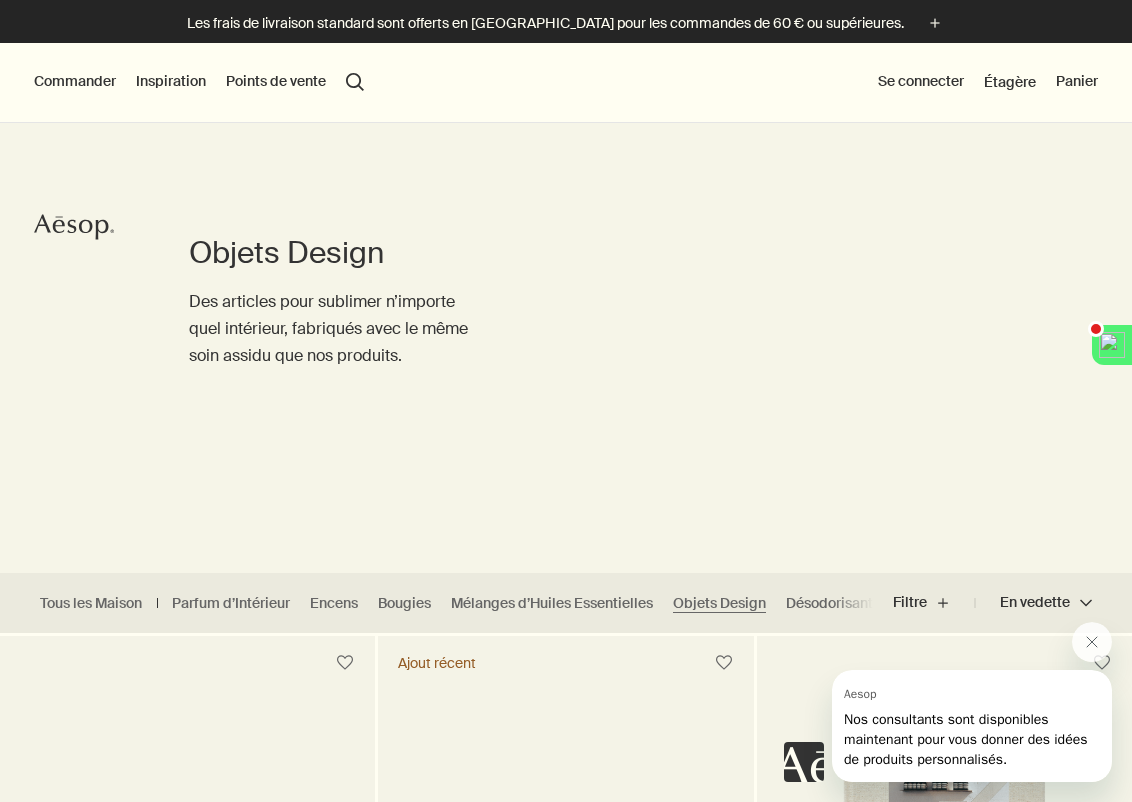 click on "Commander Nouveautés & Incontournables Visage Mains et Corps Maison Cheveux Parfums Coffrets et voyage Cadeaux Soins Visage sur Rendez-Vous Assistance en Direct  Inspiration À propos Notre histoire Carrières La Fondation Aesop Nous contacter   rightUpArrow Philosophie Design Produits Points de vente search Rechercher Se connecter Étagère Panier" at bounding box center (566, 83) 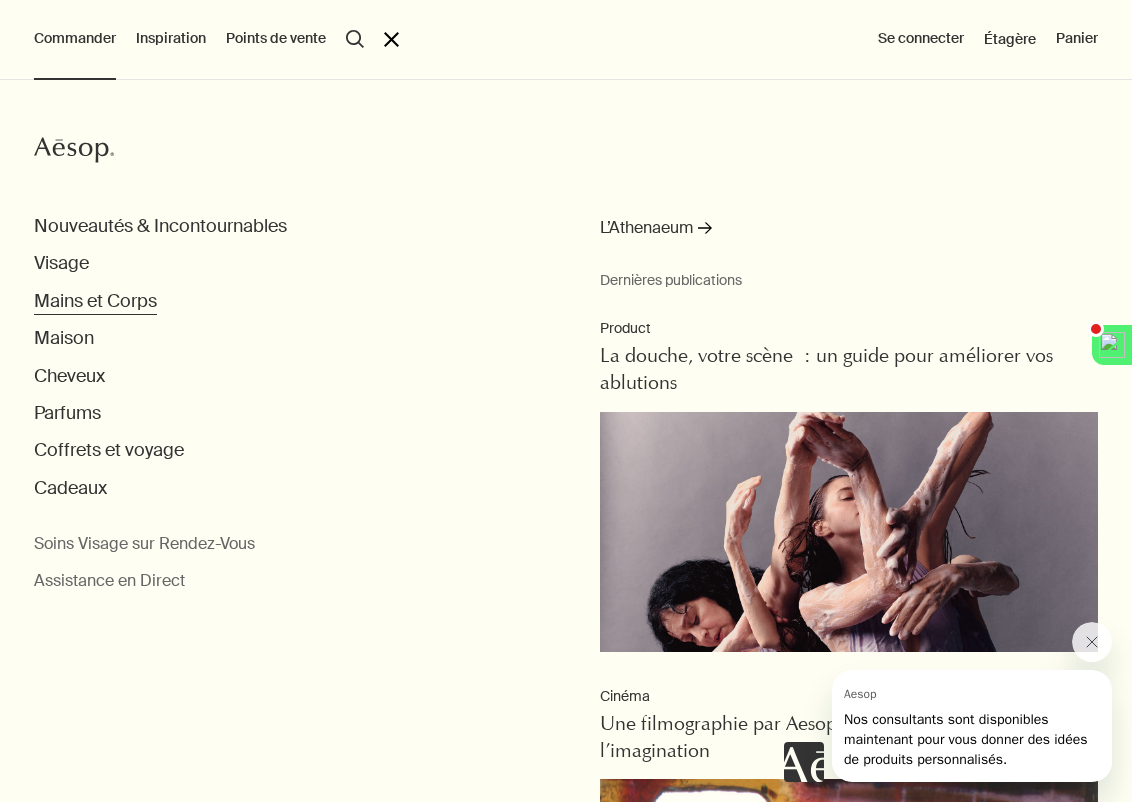 click on "Mains et Corps" at bounding box center (95, 301) 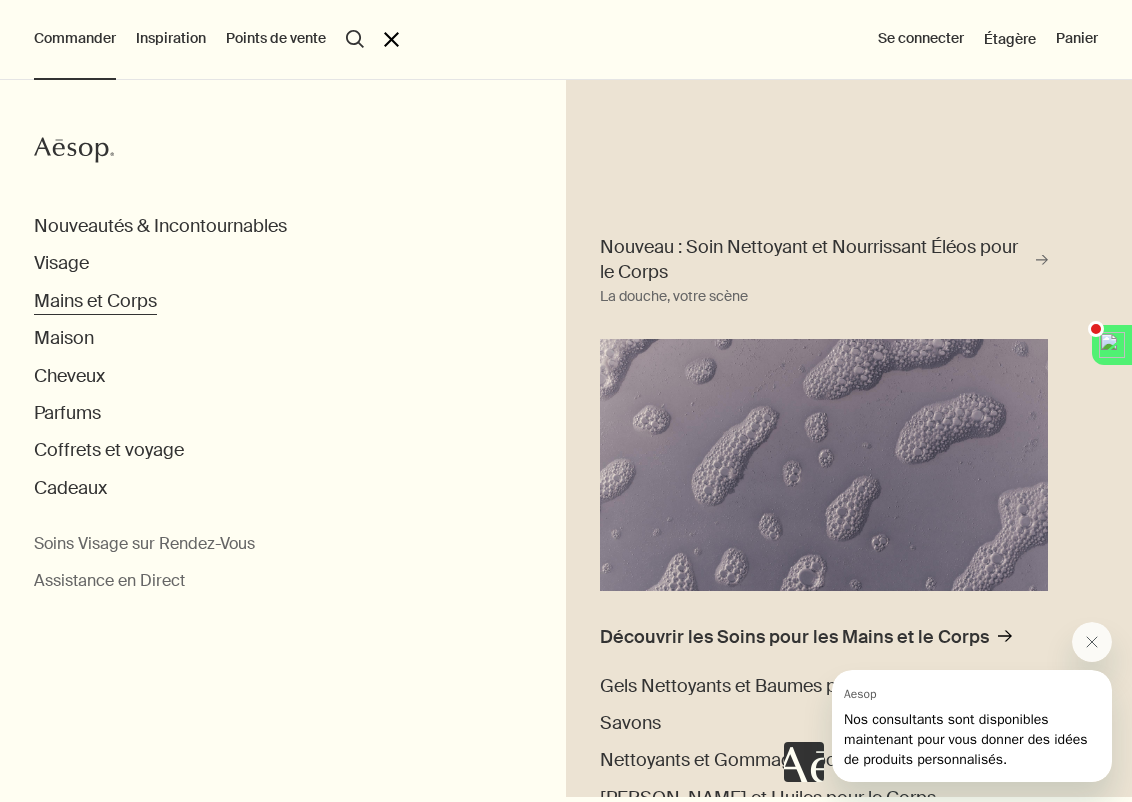 click on "Mains et Corps" at bounding box center [95, 301] 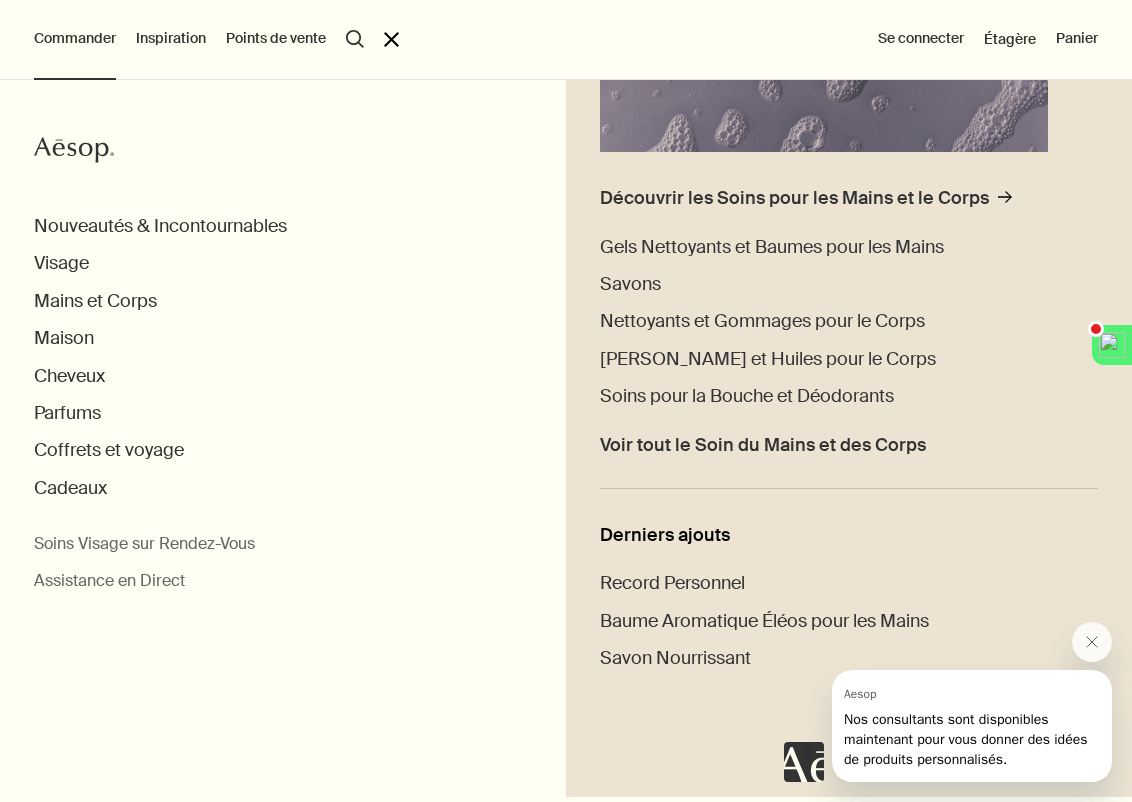 scroll, scrollTop: 438, scrollLeft: 0, axis: vertical 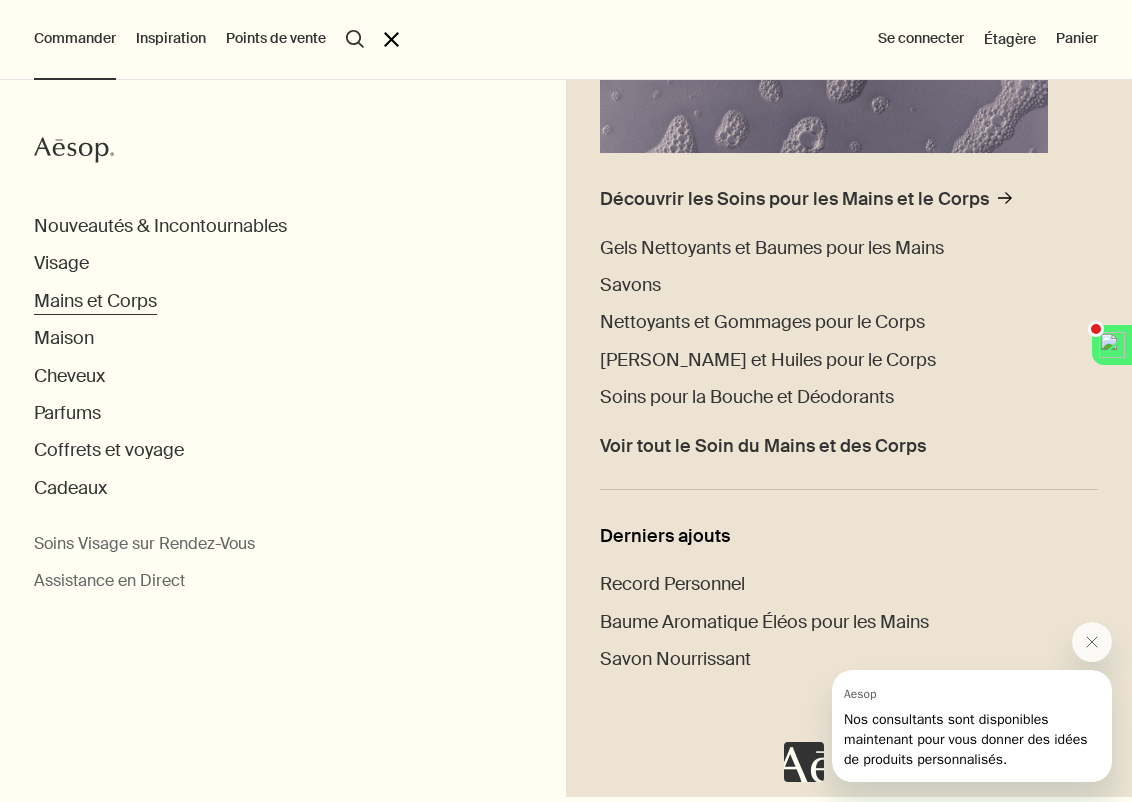 click on "Mains et Corps" at bounding box center [95, 301] 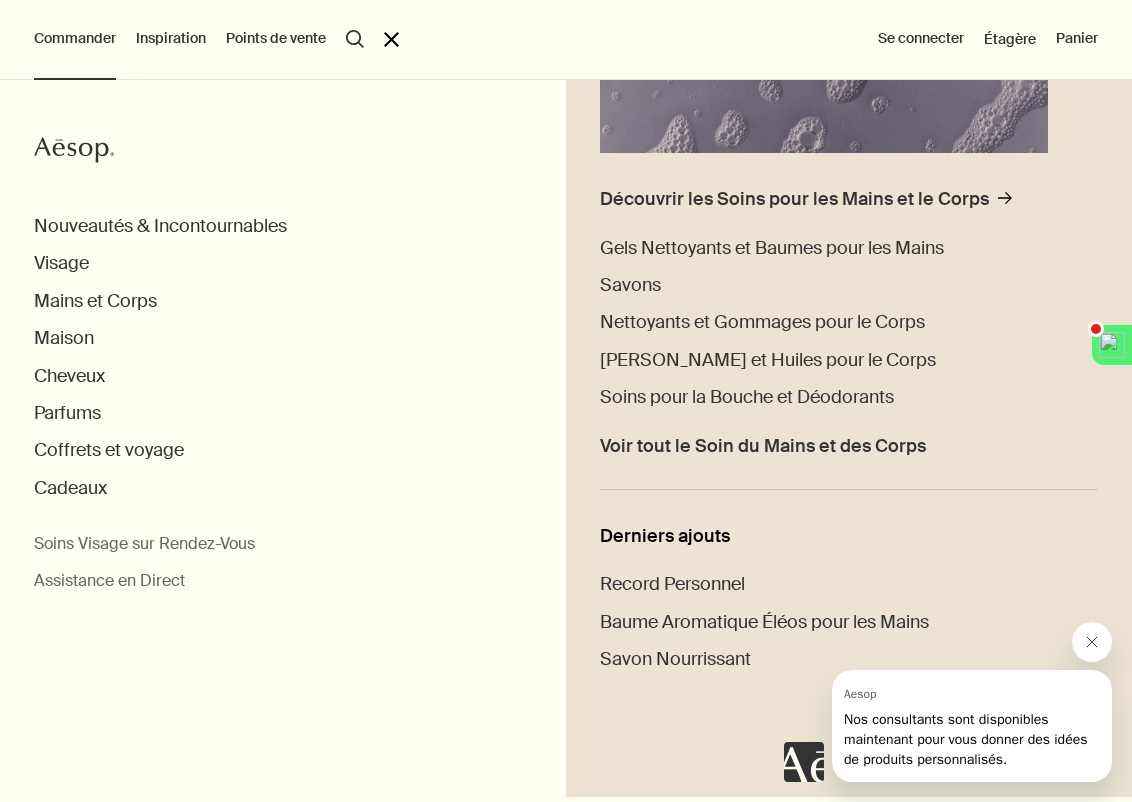 click 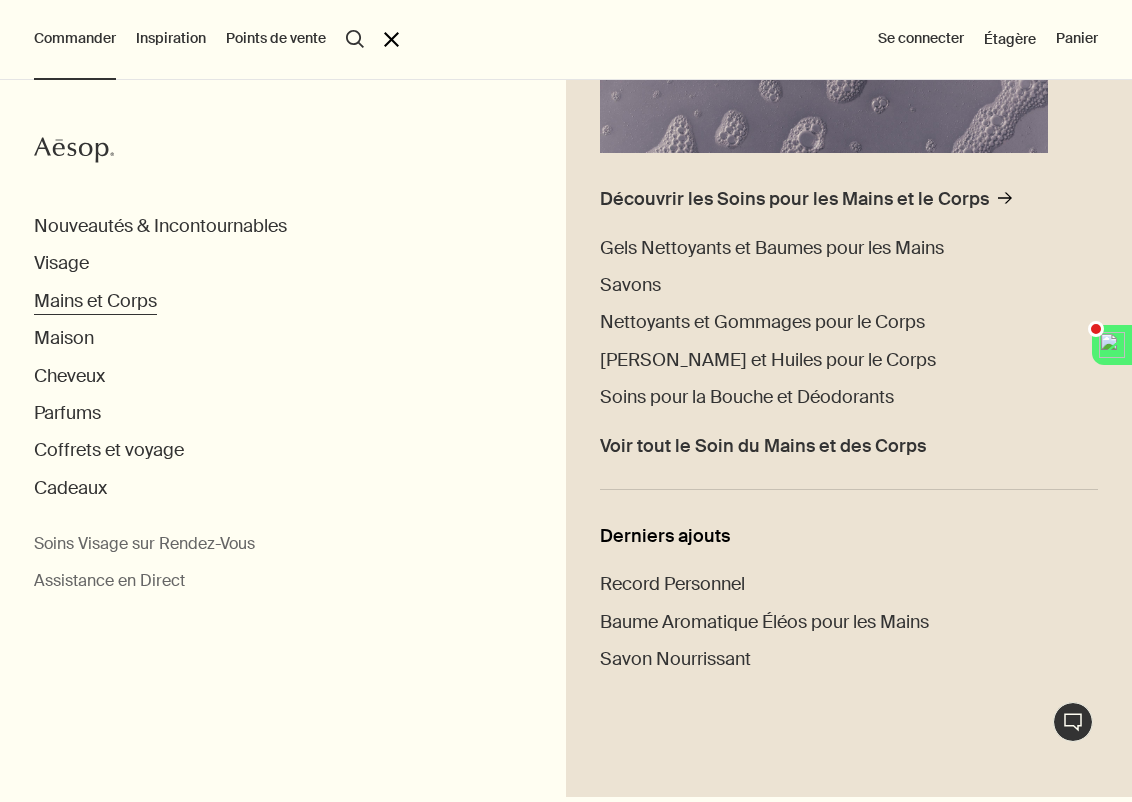 click on "Mains et Corps" at bounding box center (95, 301) 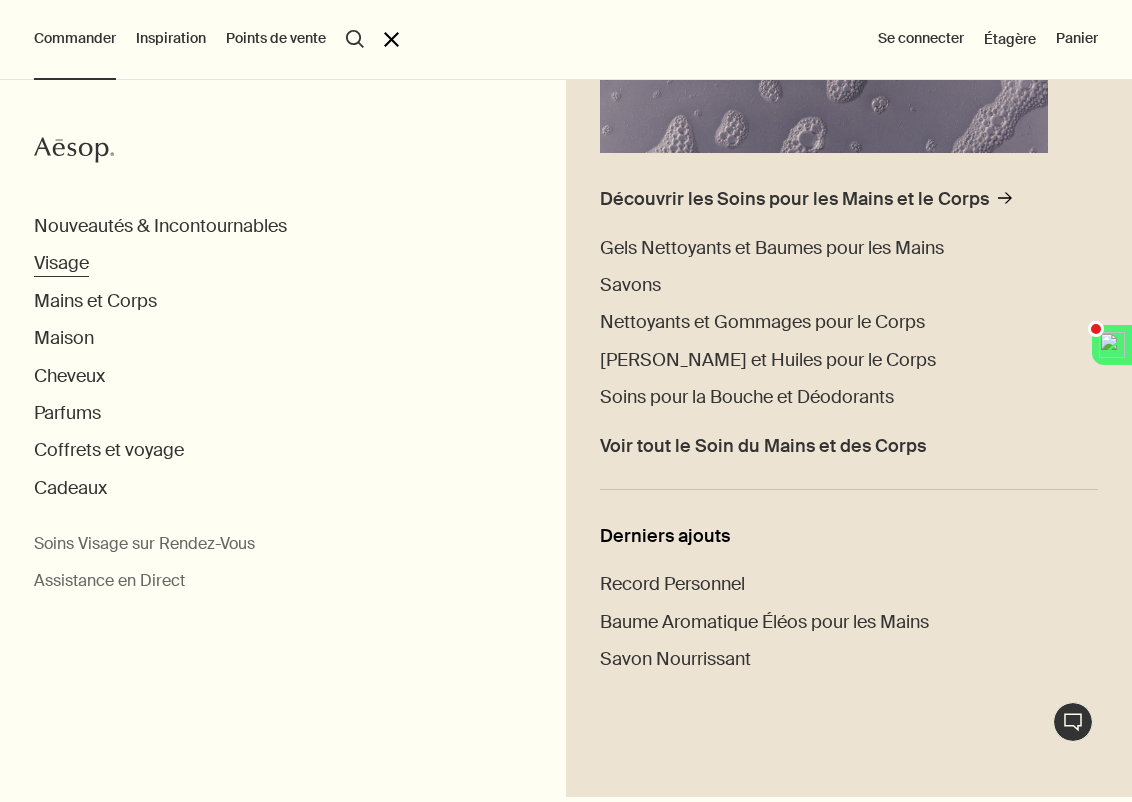 click on "Visage" at bounding box center [61, 263] 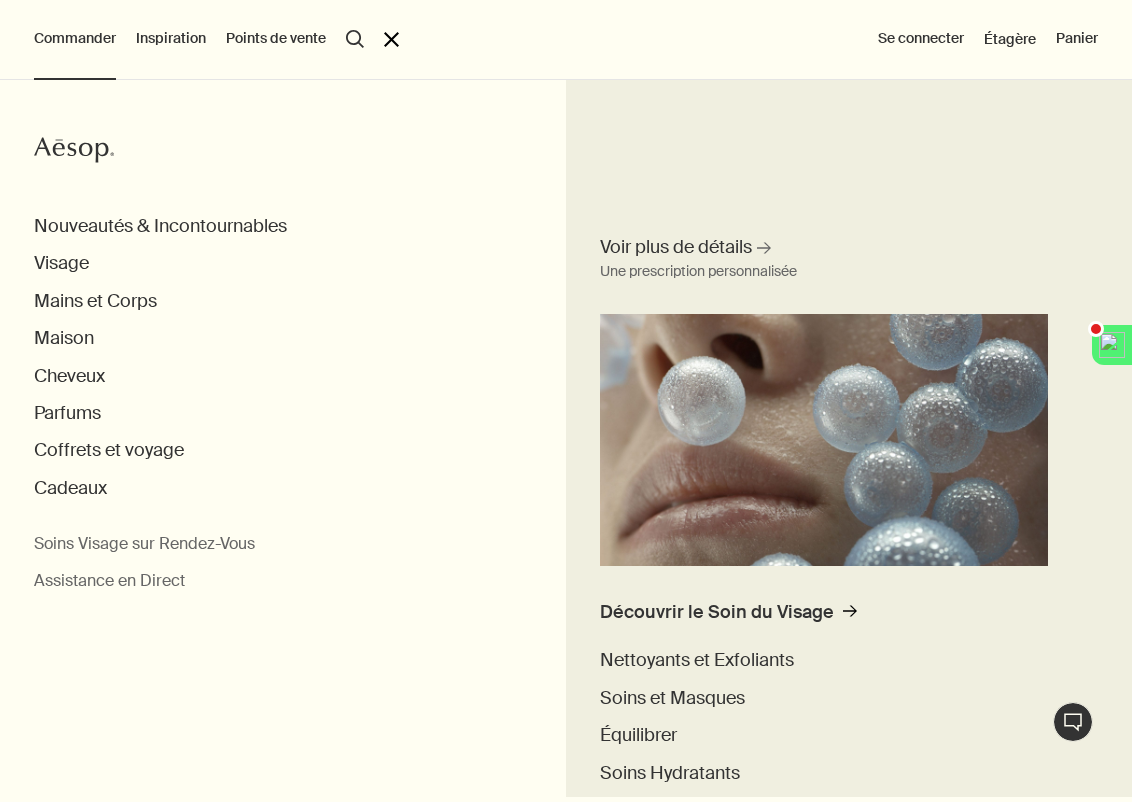 click on "Aesop Nouveautés & Incontournables Visage Voir plus de détails   rightArrow Une prescription personnalisée Découvrir le Soin du Visage   rightArrow Nettoyants et Exfoliants Soins et Masques Équilibrer Soins Hydratants Soin des Yeux et des Lèvres Rasage Protection solaire Coffrets Soin du Visage Voir tout le Soin du Visage Type de peau ou préoccupation Peaux normales Peaux sèches Peaux grasses Peaux mixtes Sensible Mature Soin du Visage de saison Été Hiver Derniers ajouts Exfoliant Visage Radieux Duo Visage Radieux Tonique Immaculé pour le Visage Mains et Corps Maison Cheveux Parfums Coffrets et voyage Cadeaux Soins Visage sur Rendez-Vous Assistance en Direct" at bounding box center (566, 441) 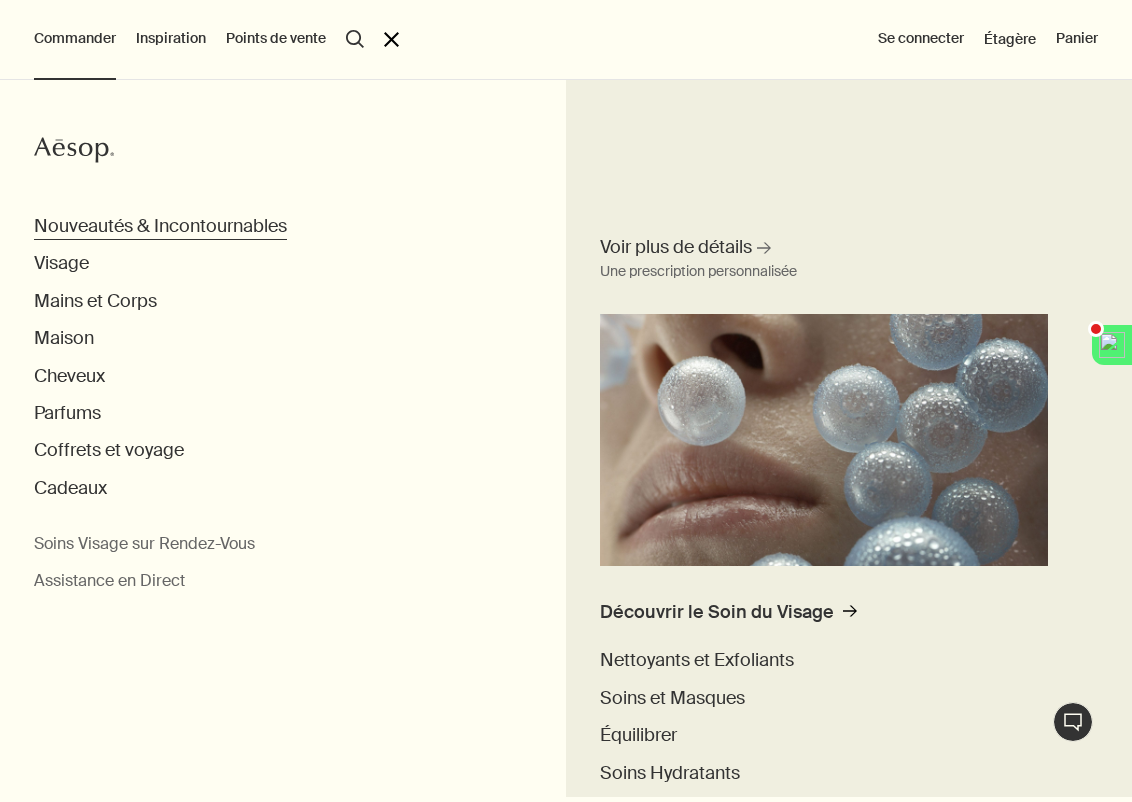 click on "Nouveautés & Incontournables" at bounding box center [160, 226] 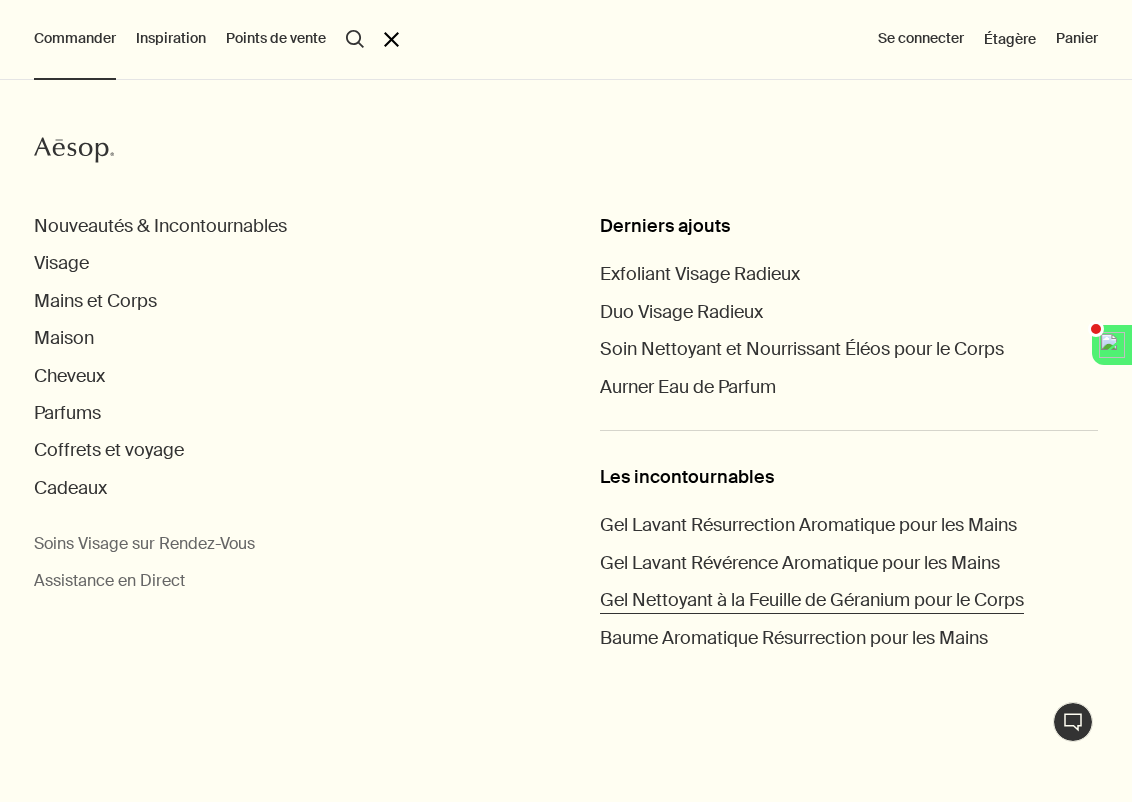 click on "Gel Nettoyant à la Feuille de Géranium pour le Corps" at bounding box center [812, 600] 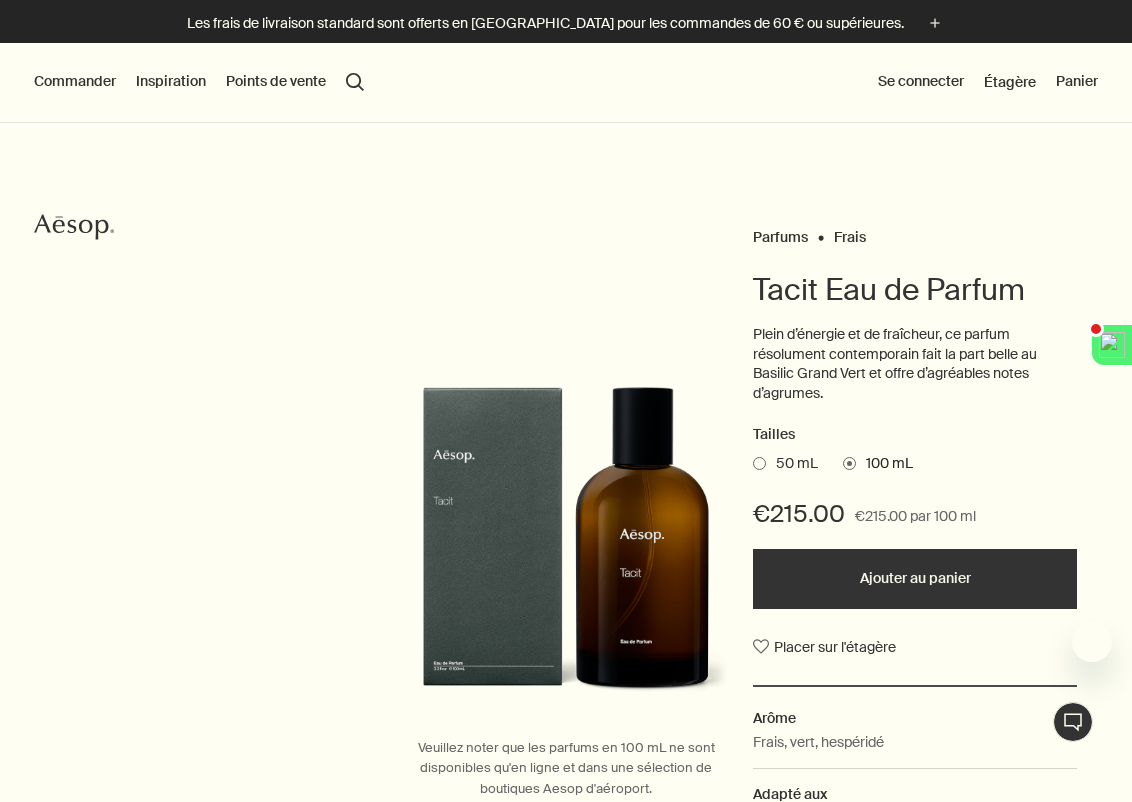 scroll, scrollTop: 0, scrollLeft: 0, axis: both 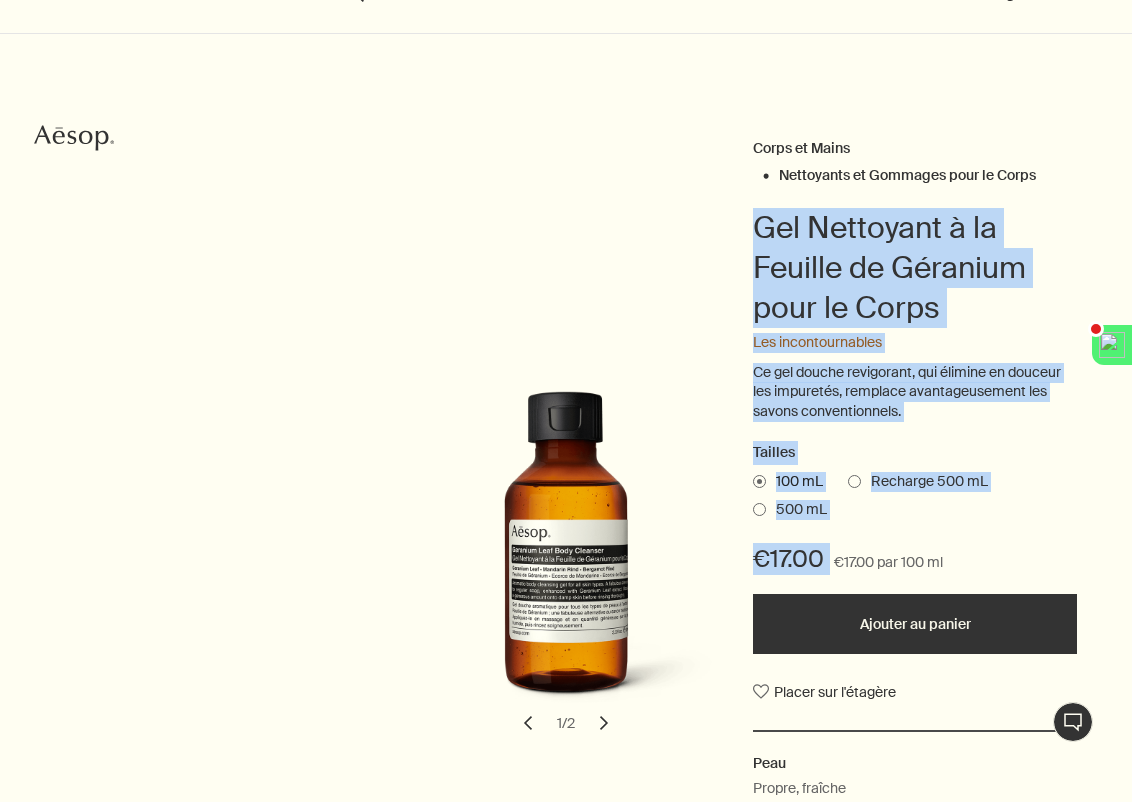 drag, startPoint x: 745, startPoint y: 223, endPoint x: 994, endPoint y: 527, distance: 392.9593 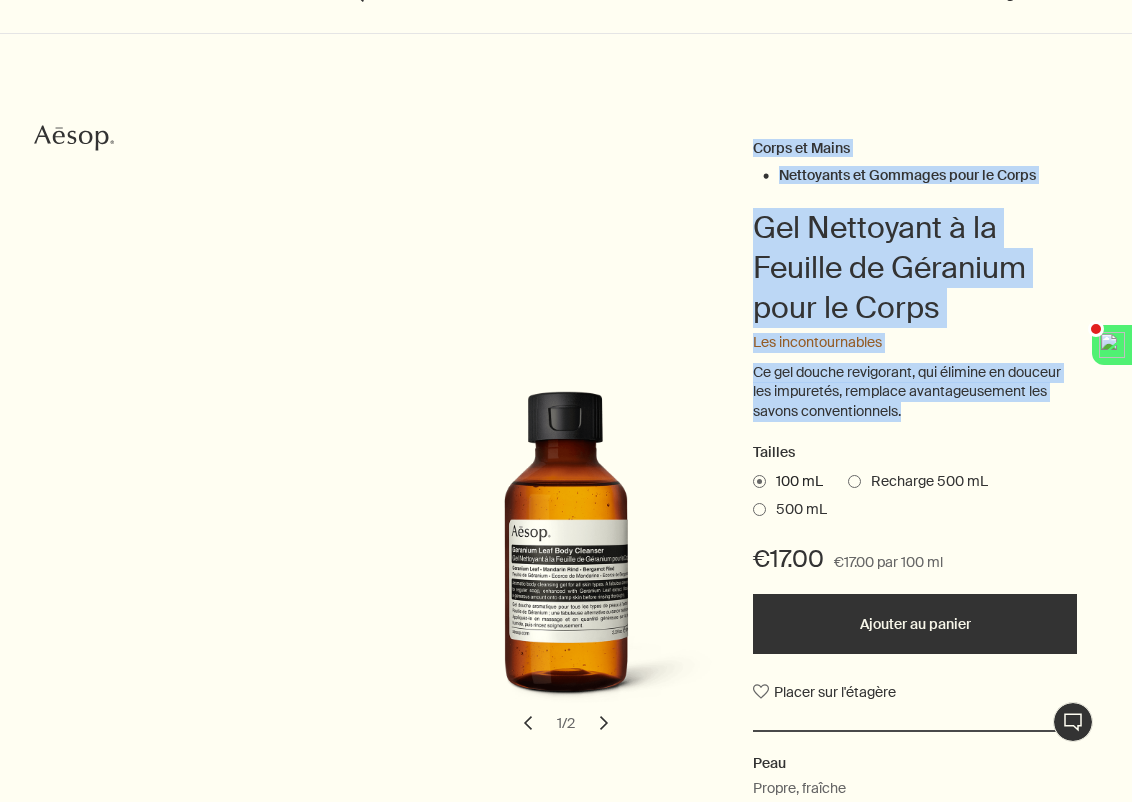 drag, startPoint x: 921, startPoint y: 418, endPoint x: 738, endPoint y: 125, distance: 345.45334 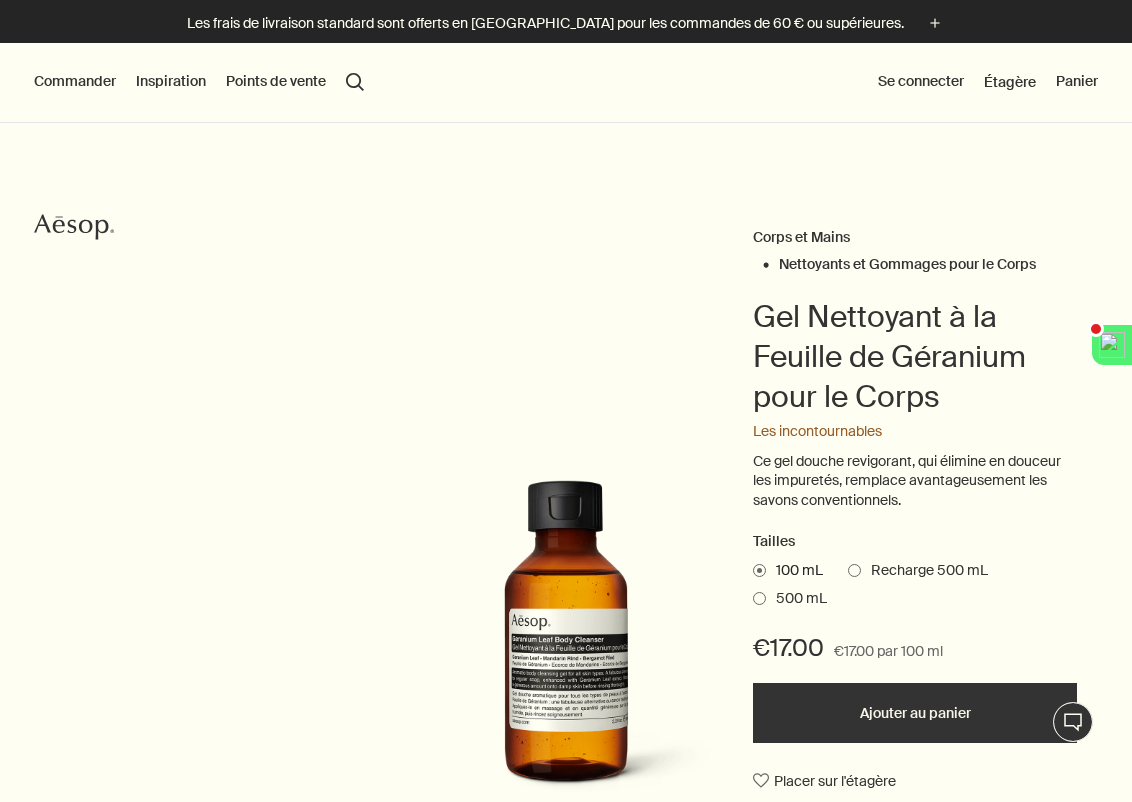 scroll, scrollTop: 0, scrollLeft: 0, axis: both 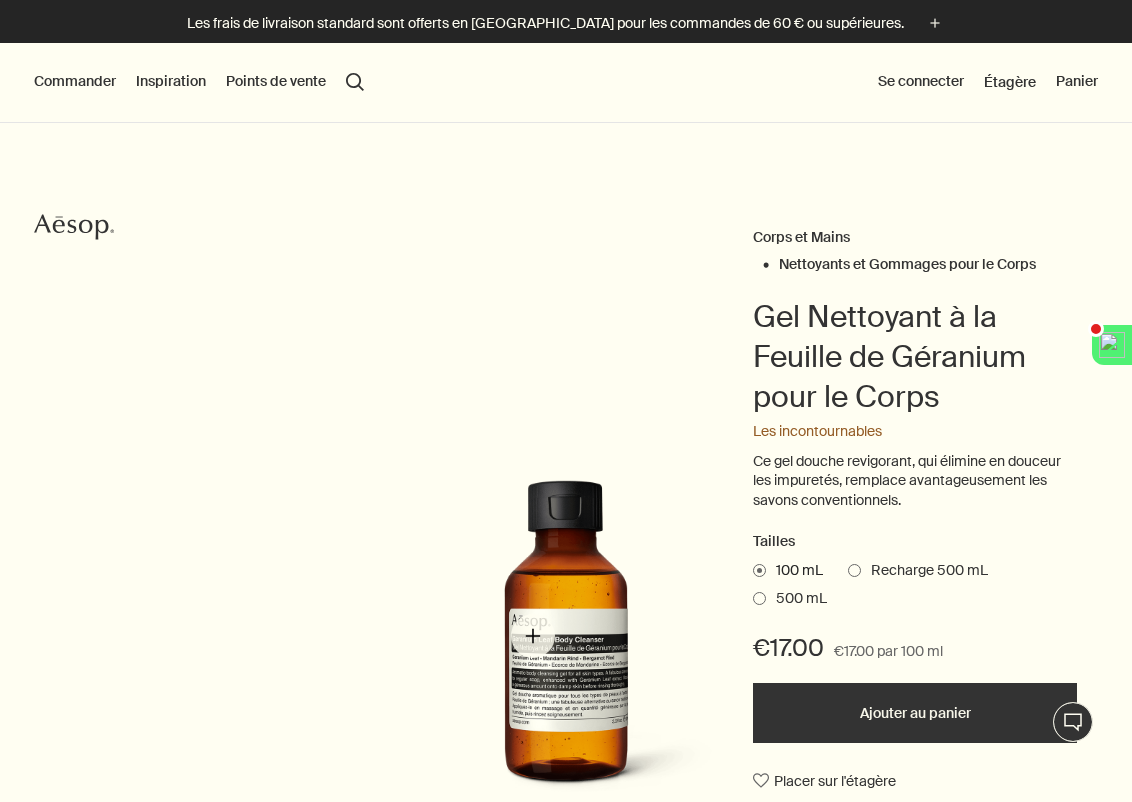 click at bounding box center (572, 645) 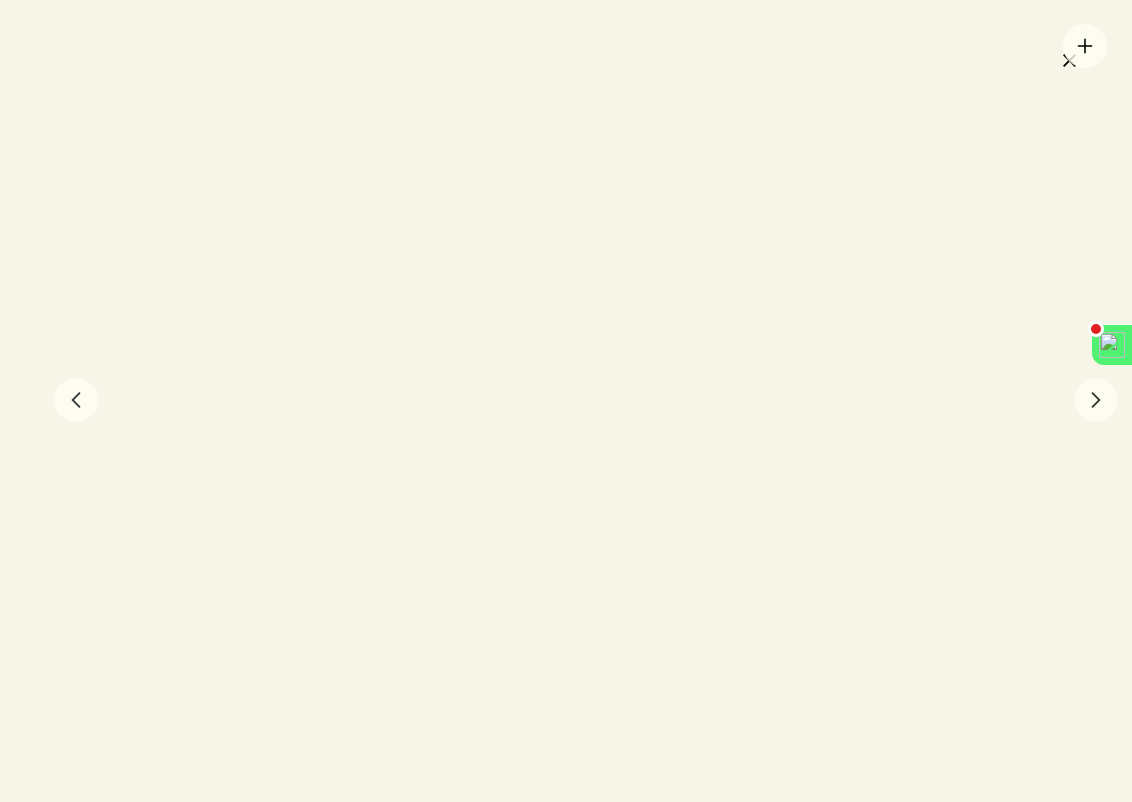 click at bounding box center (566, 401) 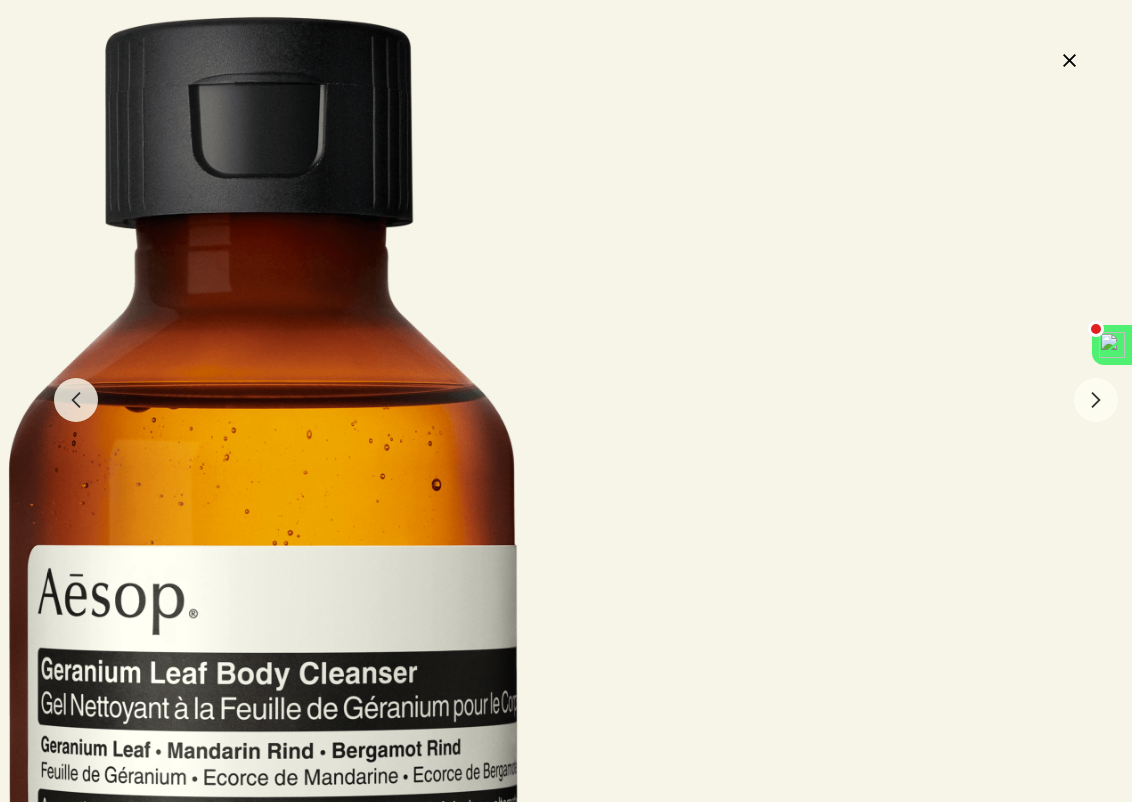 click on "close" at bounding box center [1069, 60] 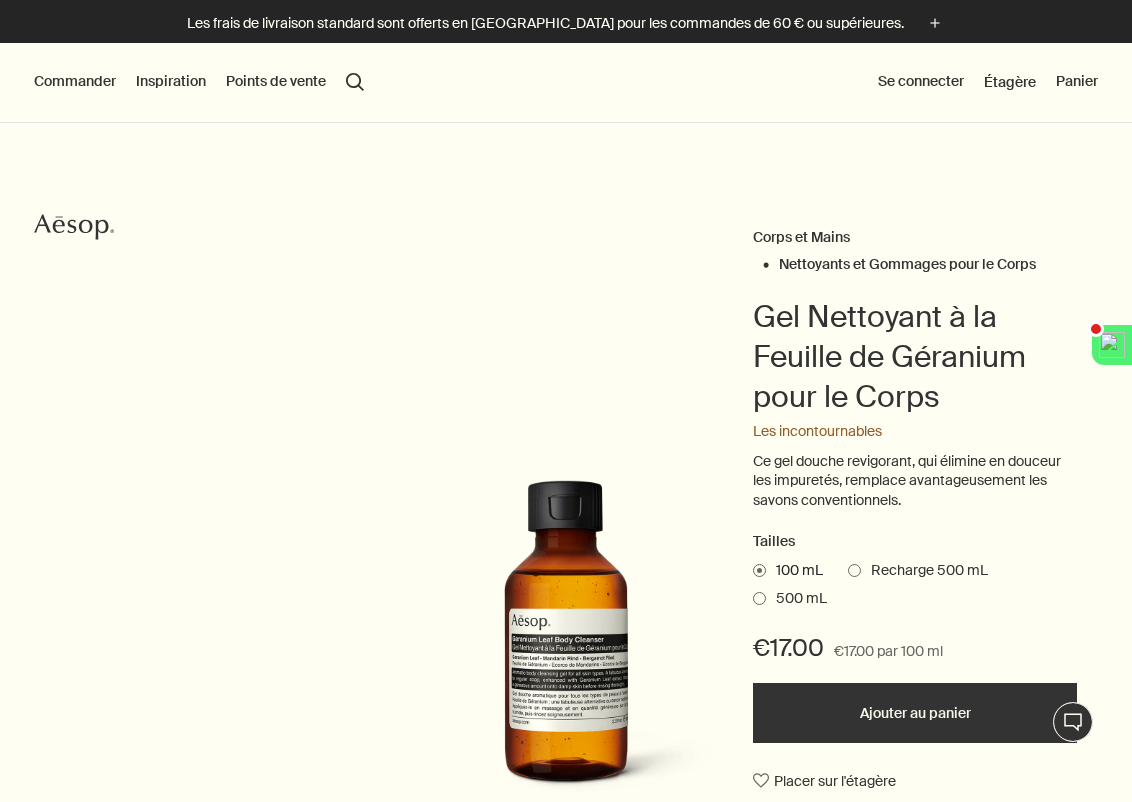 scroll, scrollTop: 0, scrollLeft: 0, axis: both 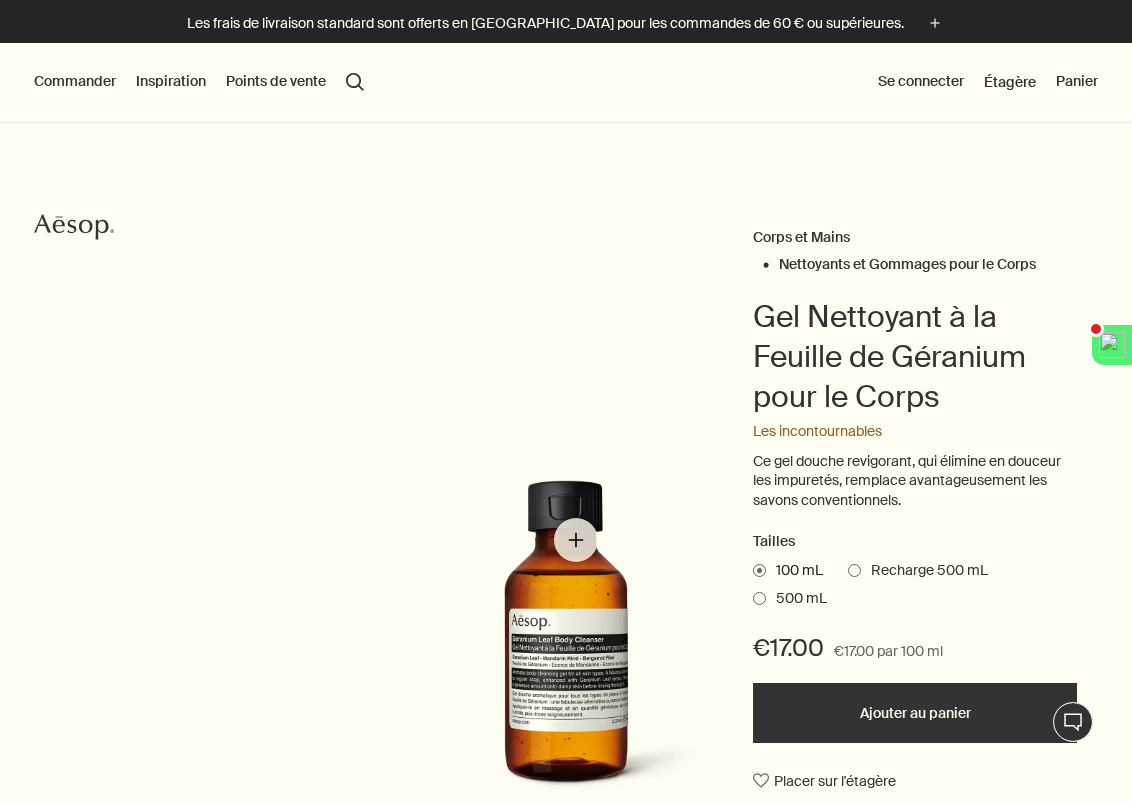click at bounding box center (572, 645) 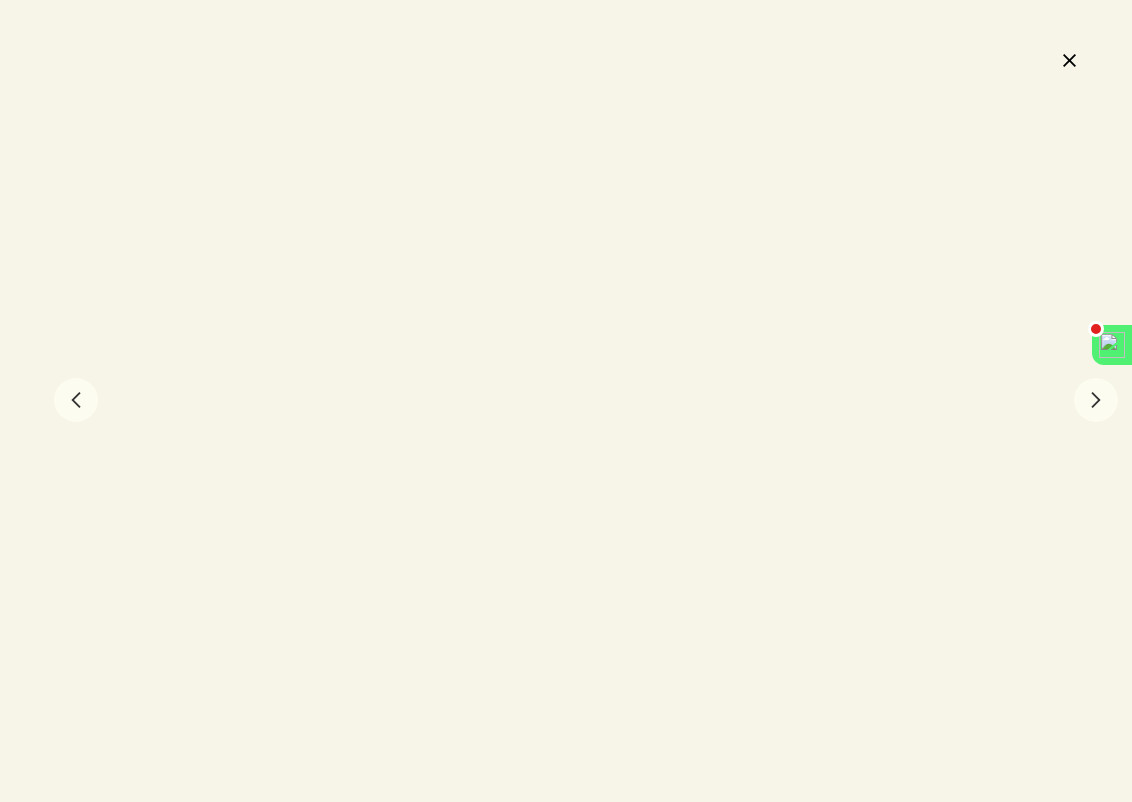 click on "close" at bounding box center [1069, 60] 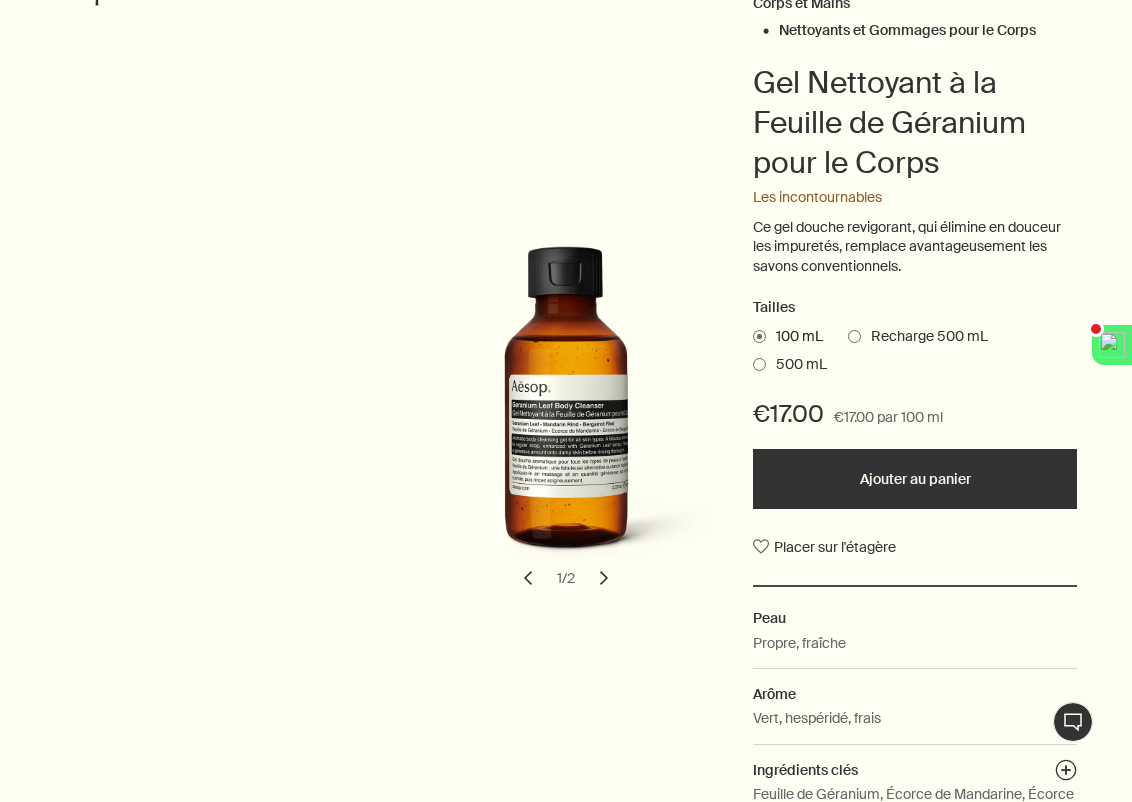 scroll, scrollTop: 241, scrollLeft: 0, axis: vertical 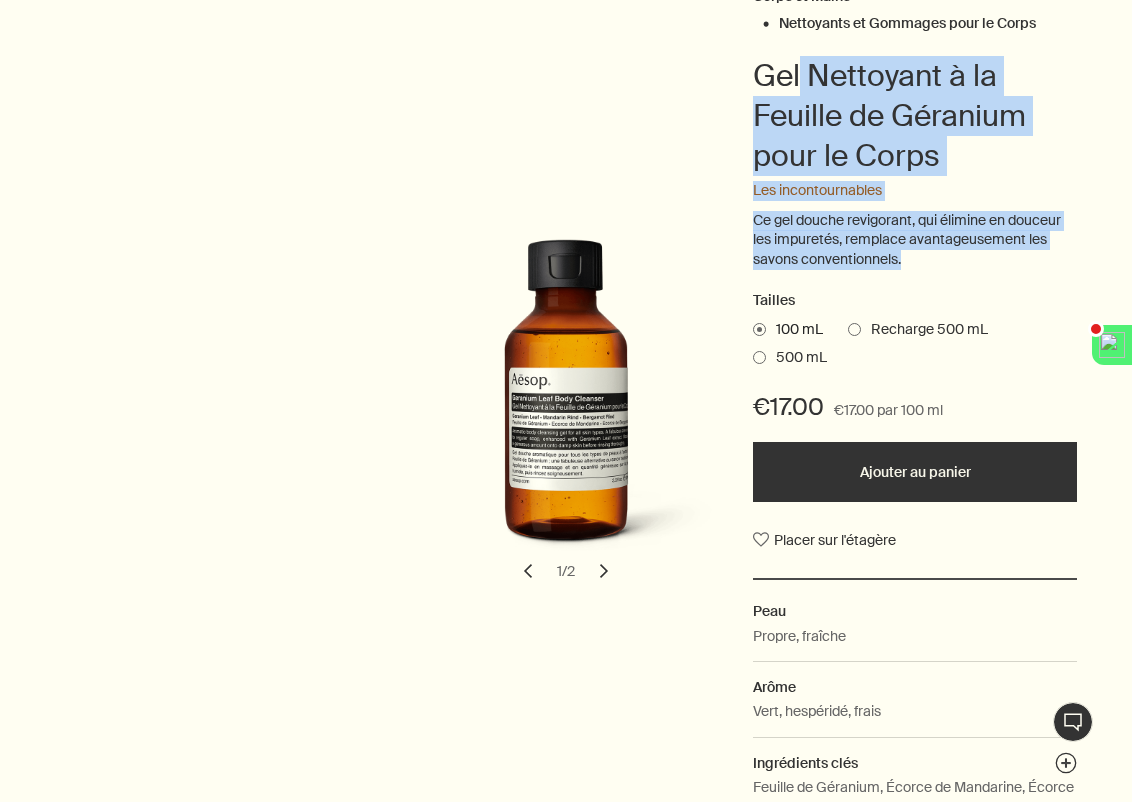 drag, startPoint x: 926, startPoint y: 254, endPoint x: 798, endPoint y: 91, distance: 207.25105 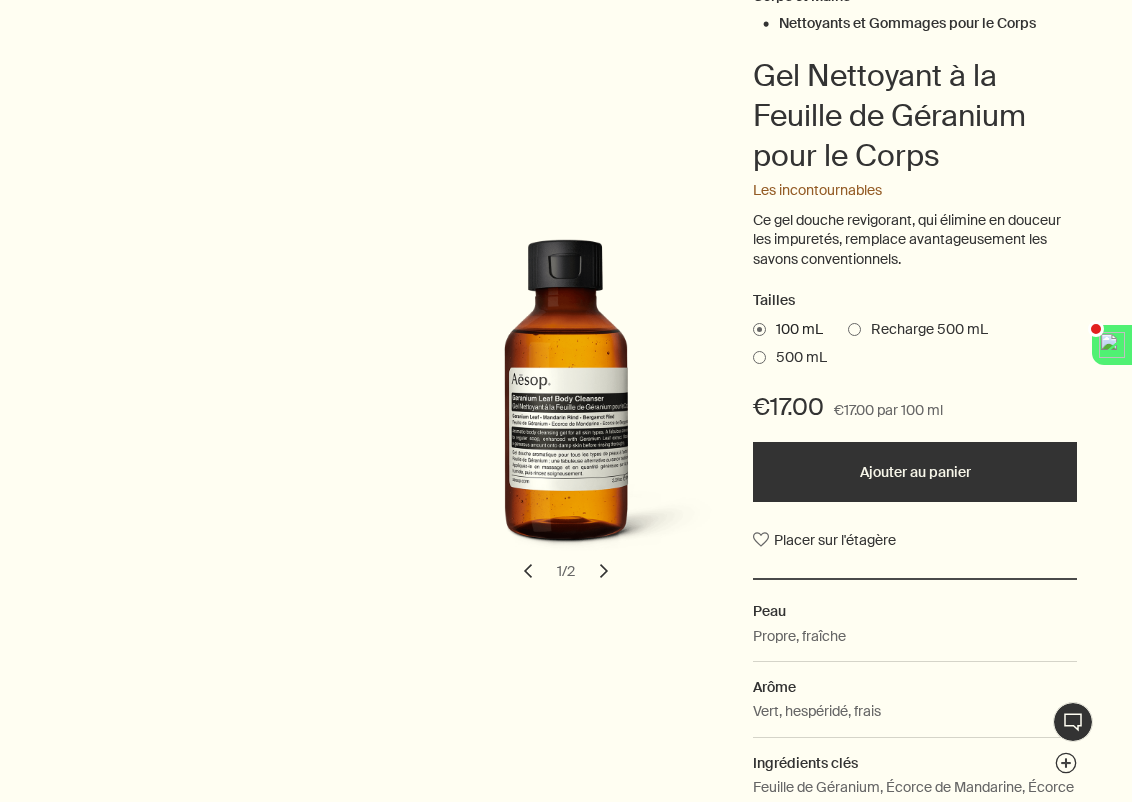 click on "Corps et Mains Nettoyants et Gommages pour le Corps Gel Nettoyant à la Feuille de Géranium pour le Corps Les incontournables Ce gel douche revigorant, qui élimine en douceur les impuretés, remplace avantageusement les savons conventionnels. Tailles 100 mL Recharge 500 mL 500 mL €17.00 €17.00   par   100   ml   Ajouter au panier Placer sur l'étagère Peau Propre, fraîche Arôme Vert, hespéridé, frais Ingrédients clés plusAndCloseWithCircle Feuille de Géranium, Écorce de Mandarine, Écorce de Bergamote chevron chevron 1  /  2" at bounding box center [566, 416] 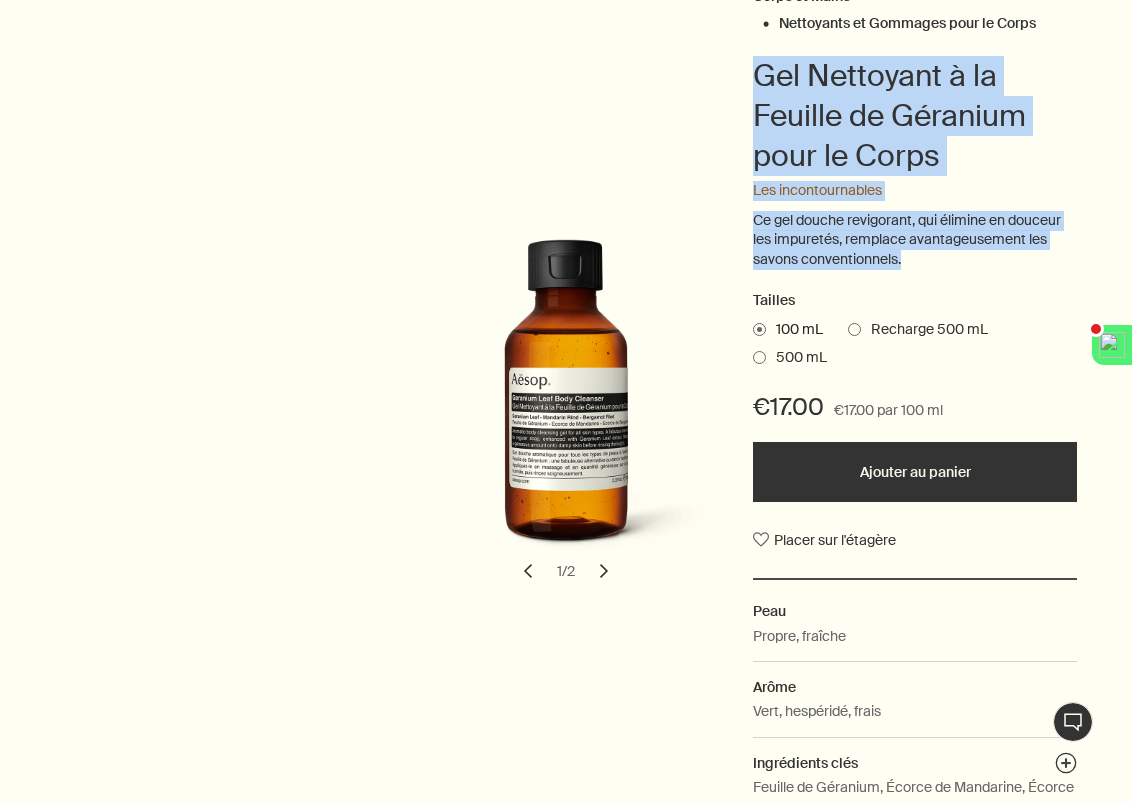 drag, startPoint x: 749, startPoint y: 66, endPoint x: 961, endPoint y: 272, distance: 295.60107 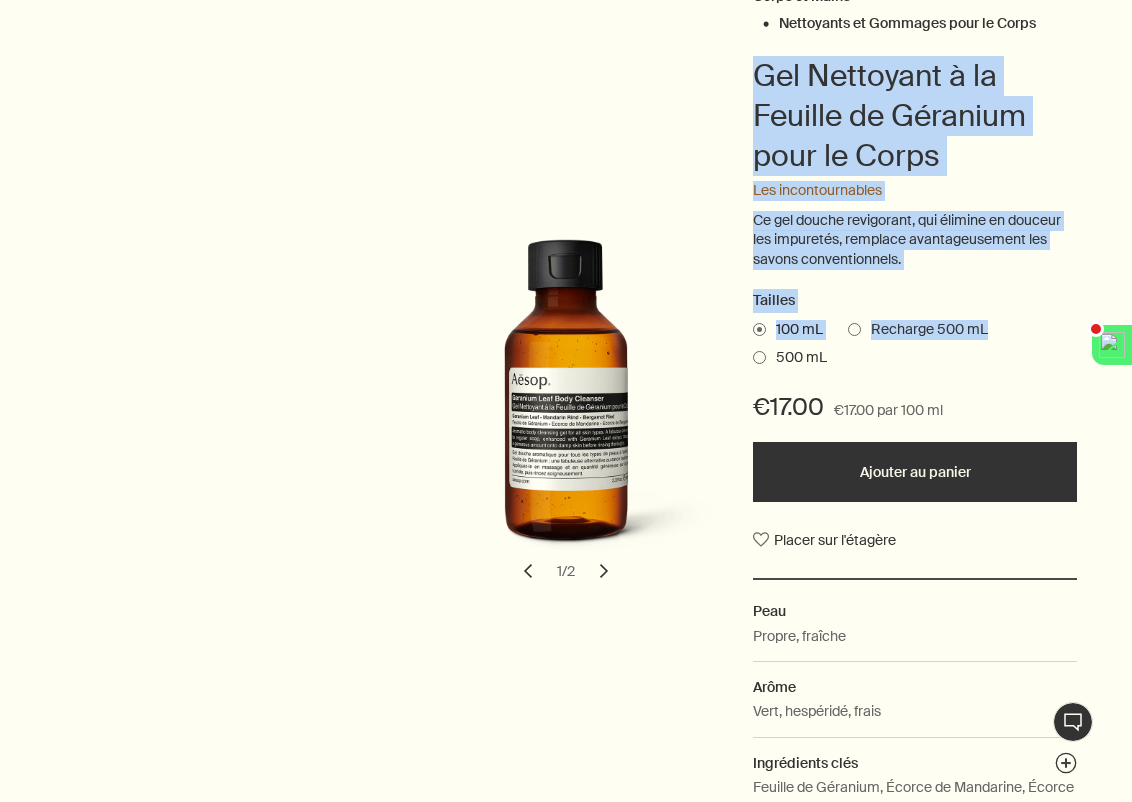 drag, startPoint x: 761, startPoint y: 69, endPoint x: 1049, endPoint y: 376, distance: 420.943 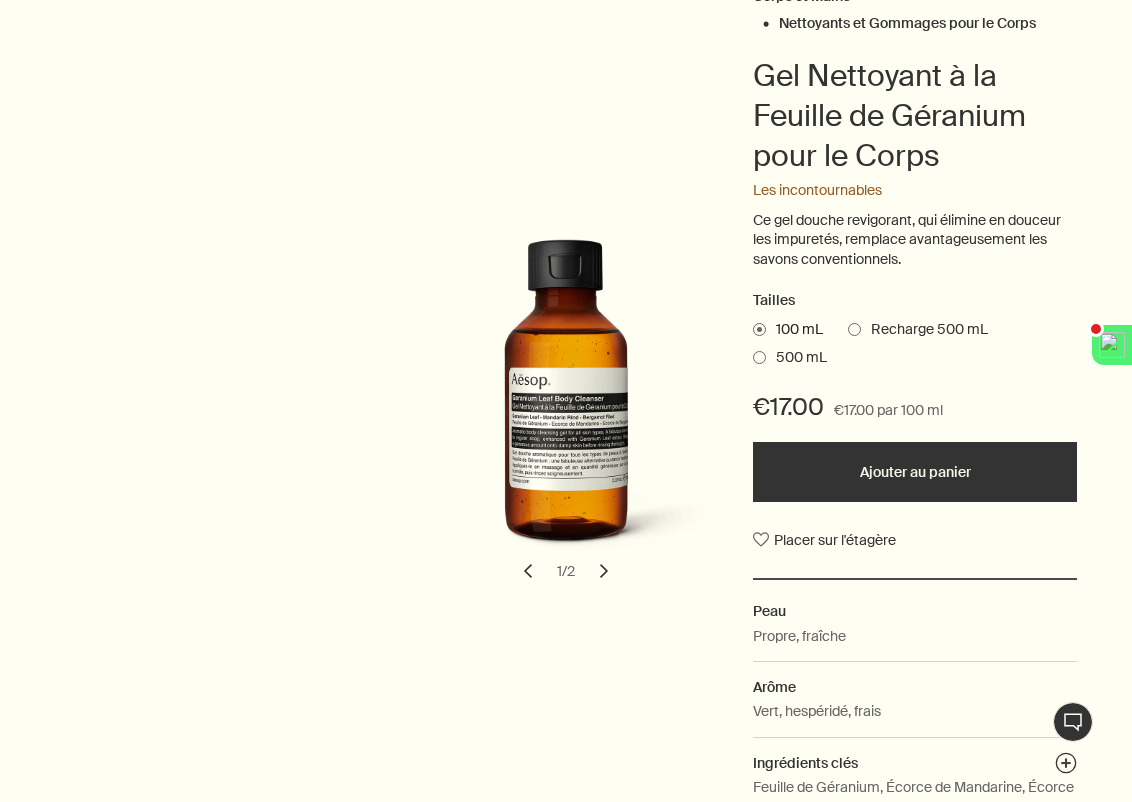 click on "Tailles 100 mL Recharge 500 mL 500 mL €17.00 €17.00   par   100   ml   Ajouter au panier Placer sur l'étagère" at bounding box center (915, 433) 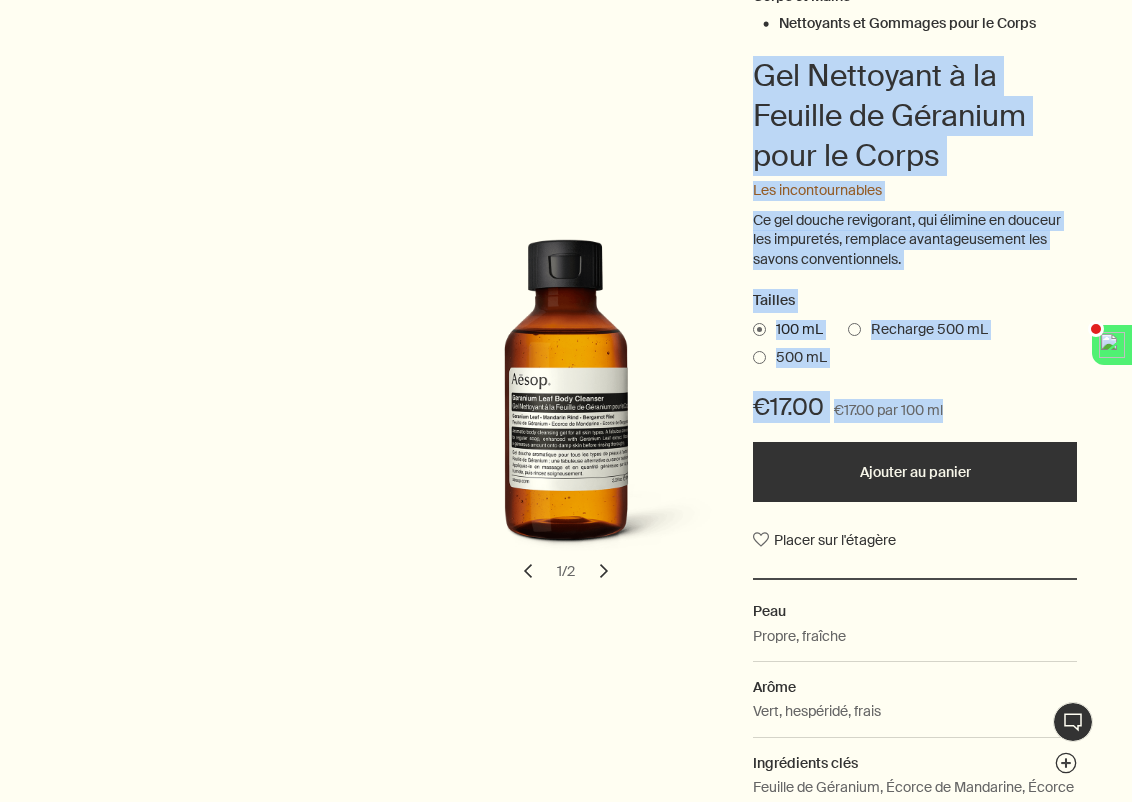 drag, startPoint x: 1007, startPoint y: 392, endPoint x: 793, endPoint y: 47, distance: 405.98154 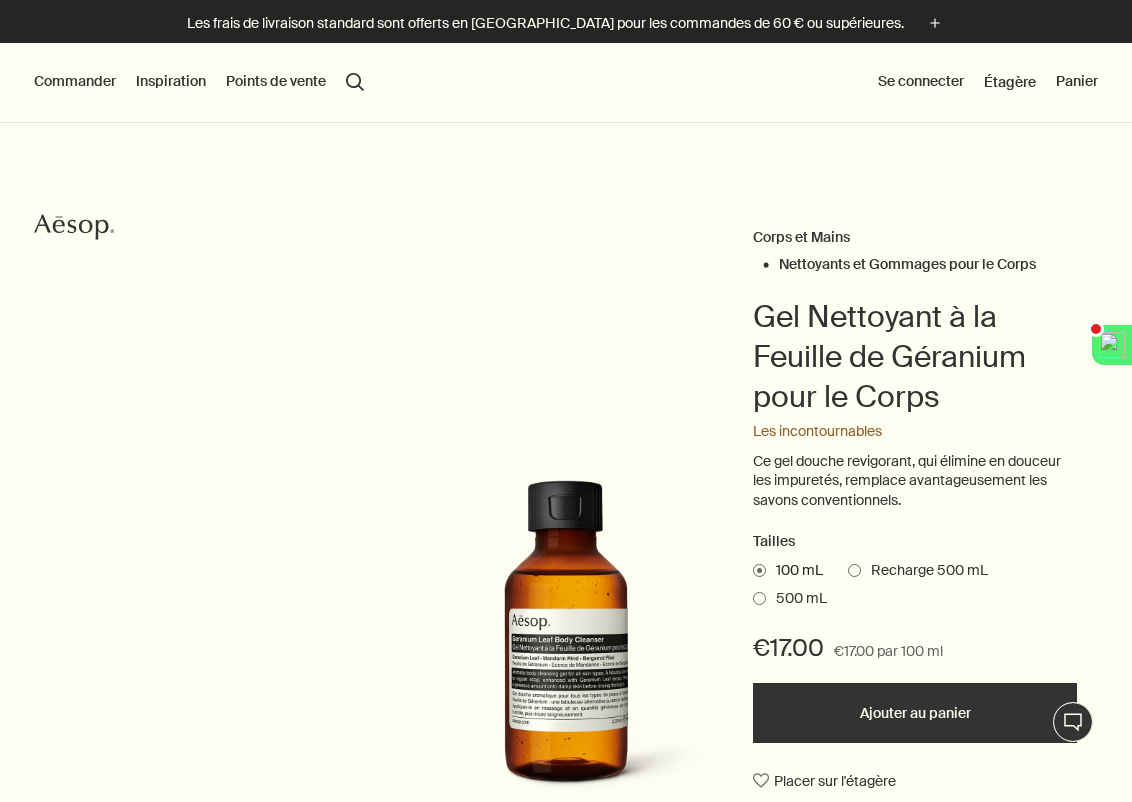scroll, scrollTop: 0, scrollLeft: 0, axis: both 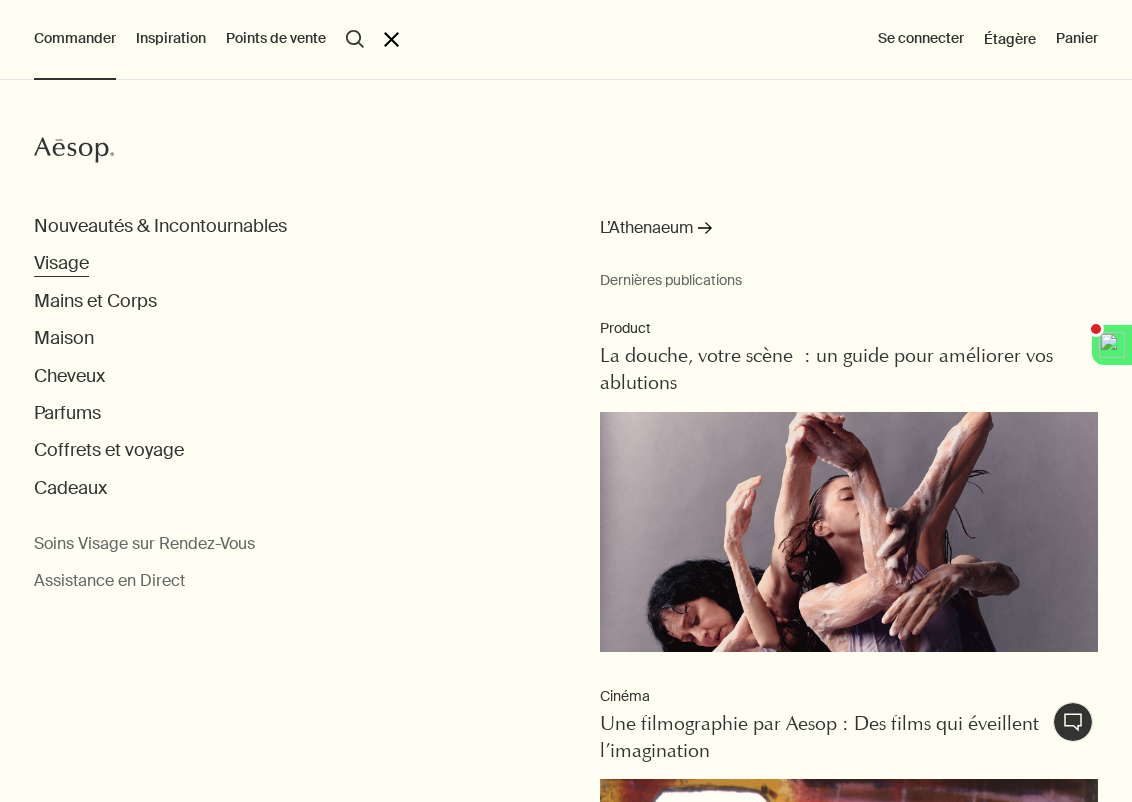 click on "Visage" at bounding box center (61, 263) 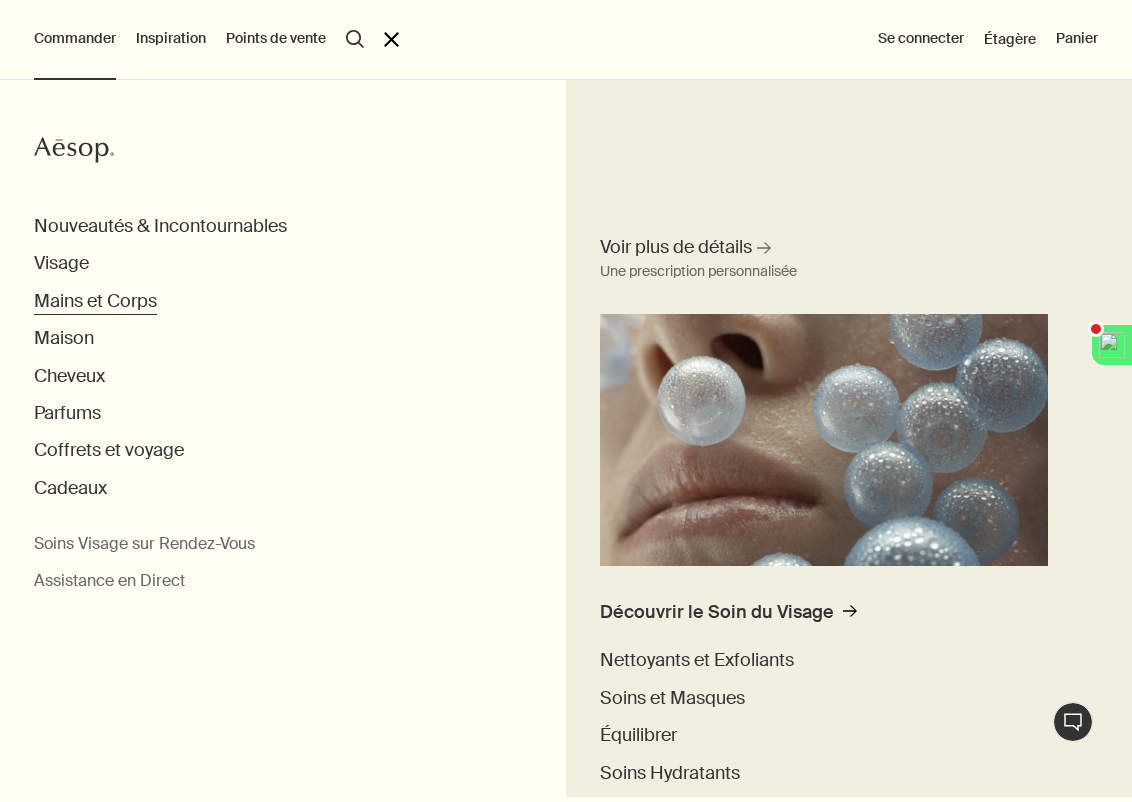 click on "Mains et Corps" at bounding box center (95, 301) 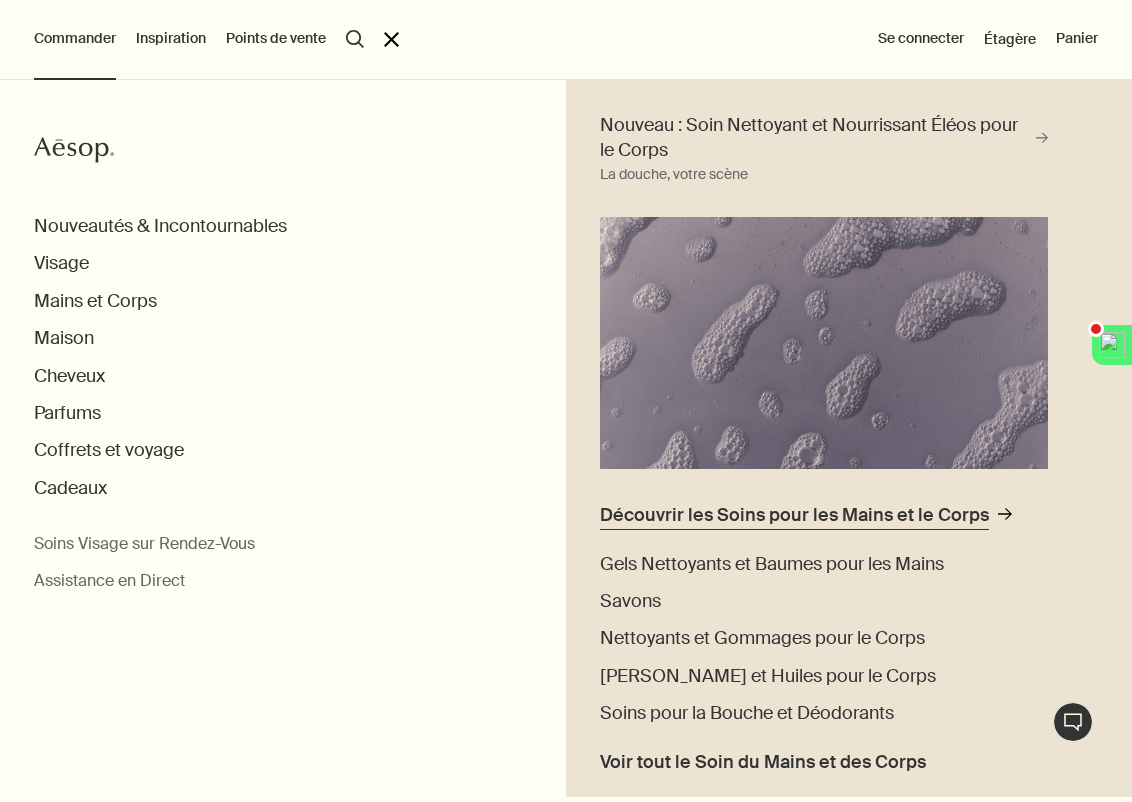 scroll, scrollTop: 126, scrollLeft: 0, axis: vertical 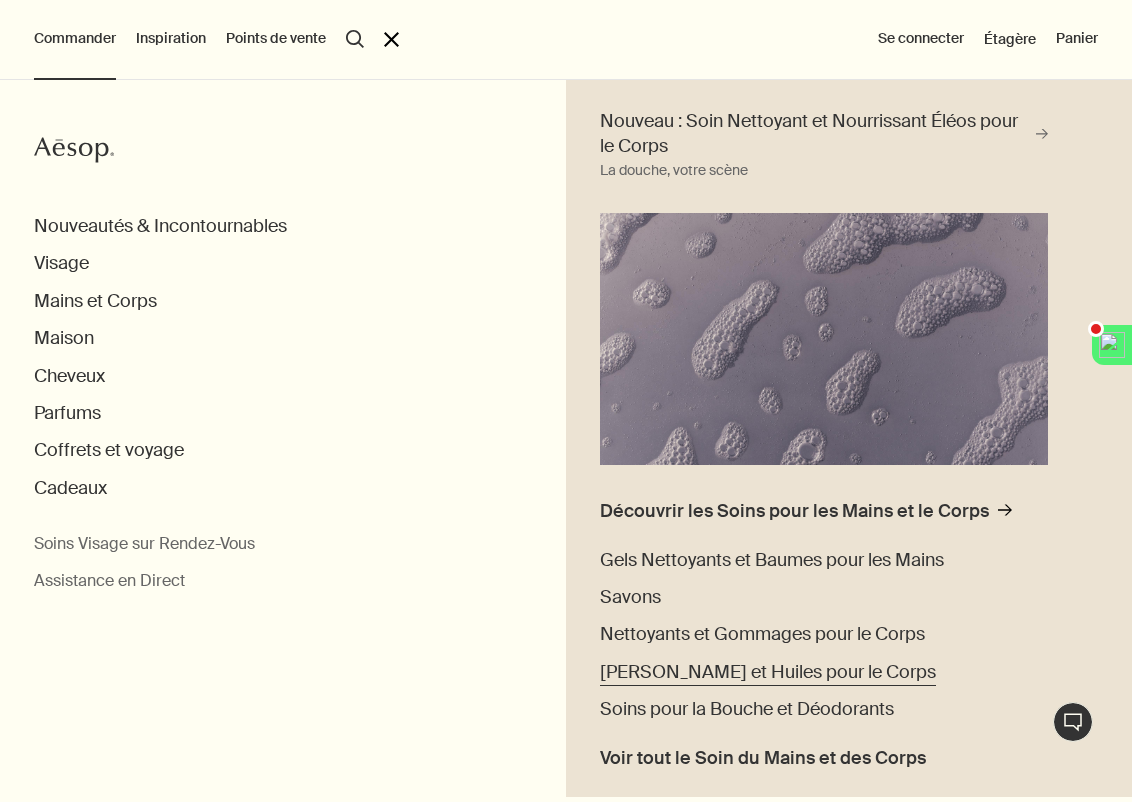 click on "[PERSON_NAME] et Huiles pour le Corps" at bounding box center (768, 672) 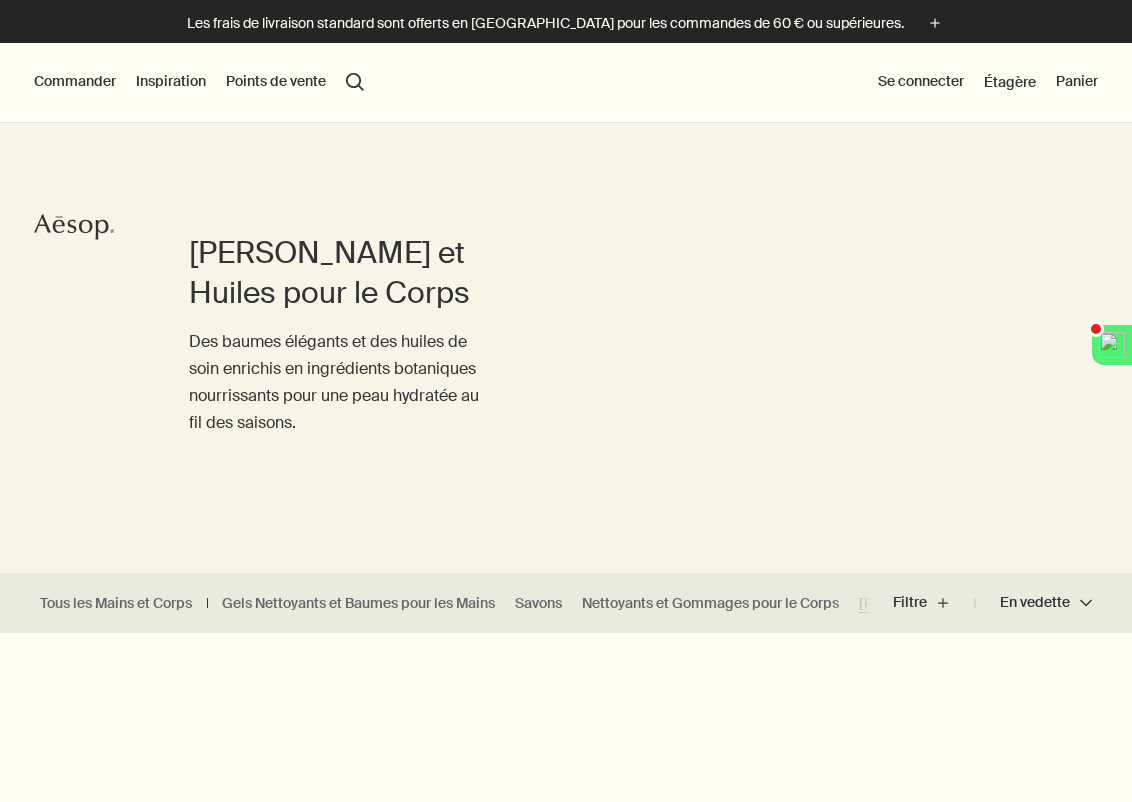 scroll, scrollTop: 0, scrollLeft: 0, axis: both 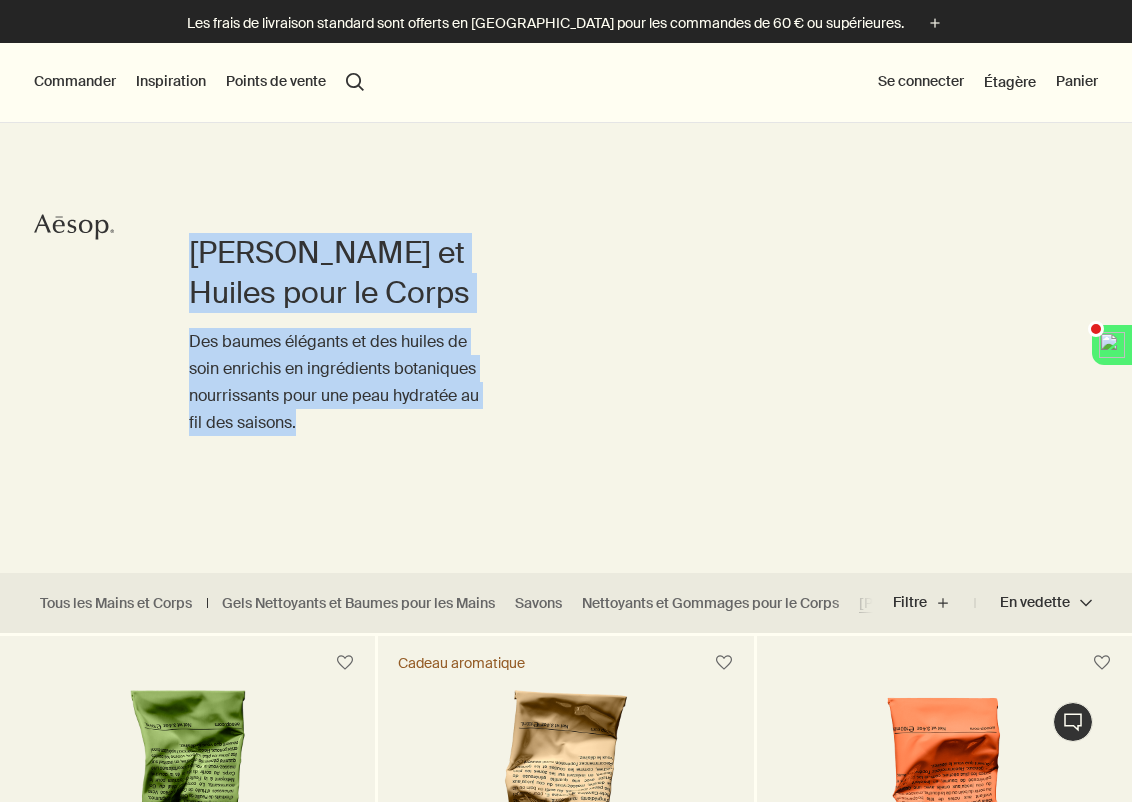 drag, startPoint x: 12, startPoint y: 177, endPoint x: 258, endPoint y: 431, distance: 353.59863 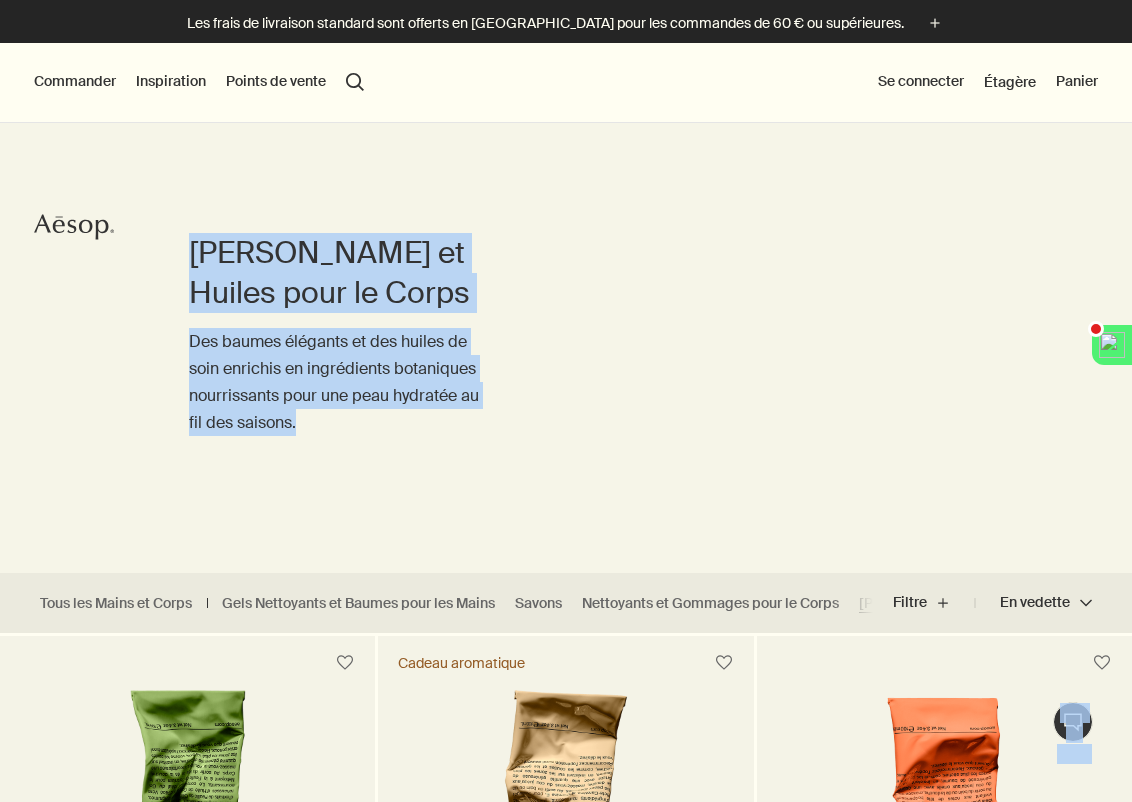 drag, startPoint x: 297, startPoint y: 414, endPoint x: 35, endPoint y: 220, distance: 326.00613 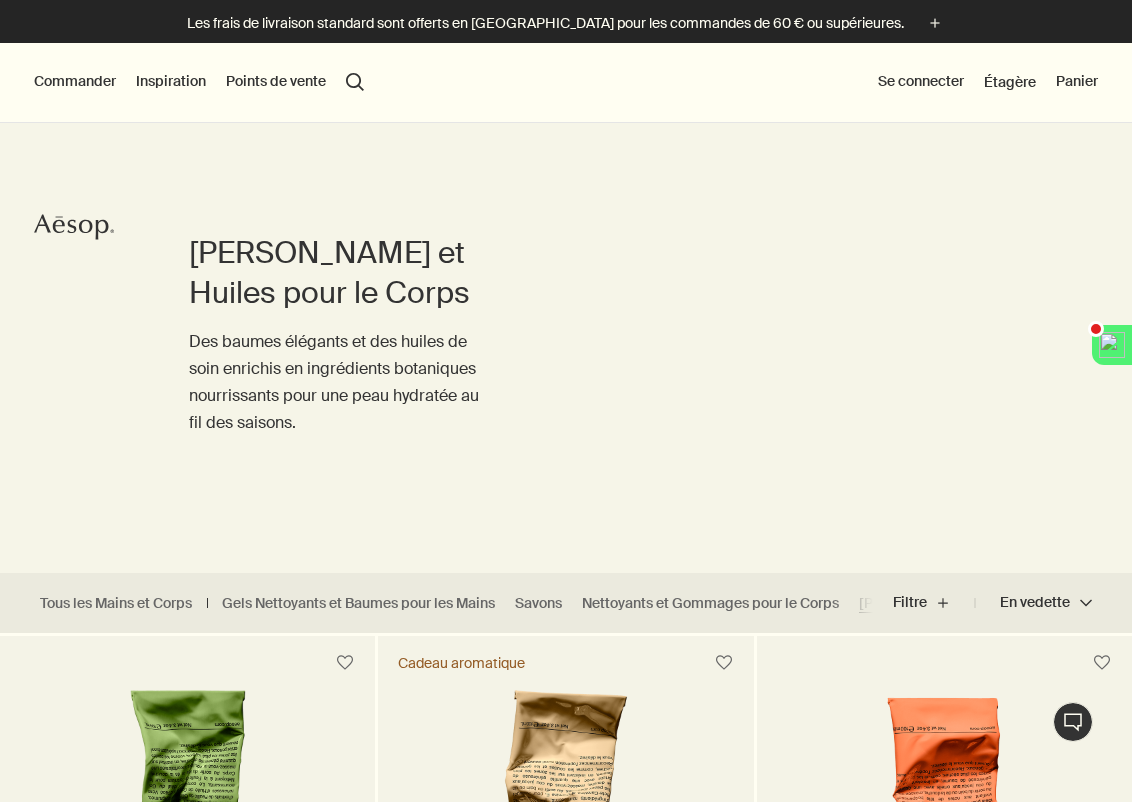 click on "[PERSON_NAME] et [PERSON_NAME] pour le Corps Des baumes élégants et des huiles de soin enrichis en ingrédients botaniques nourrissants pour une peau hydratée au fil des saisons." at bounding box center (566, 310) 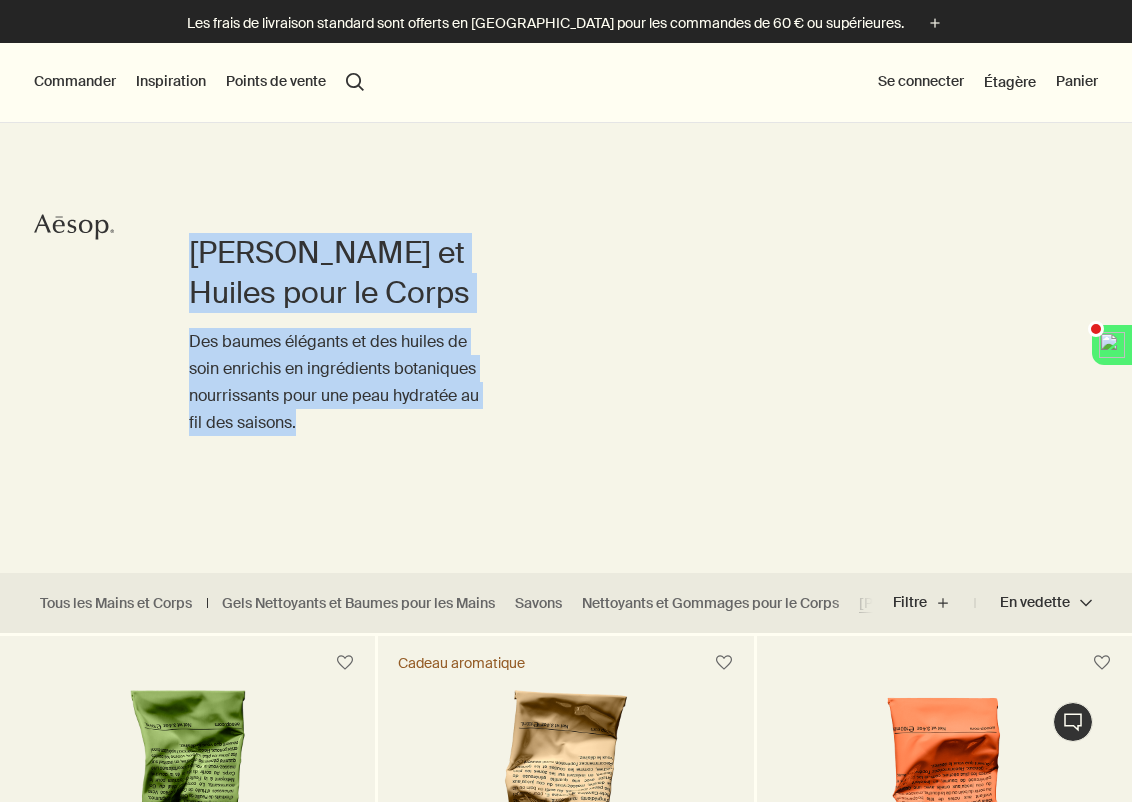 drag, startPoint x: 319, startPoint y: 424, endPoint x: 192, endPoint y: 143, distance: 308.36667 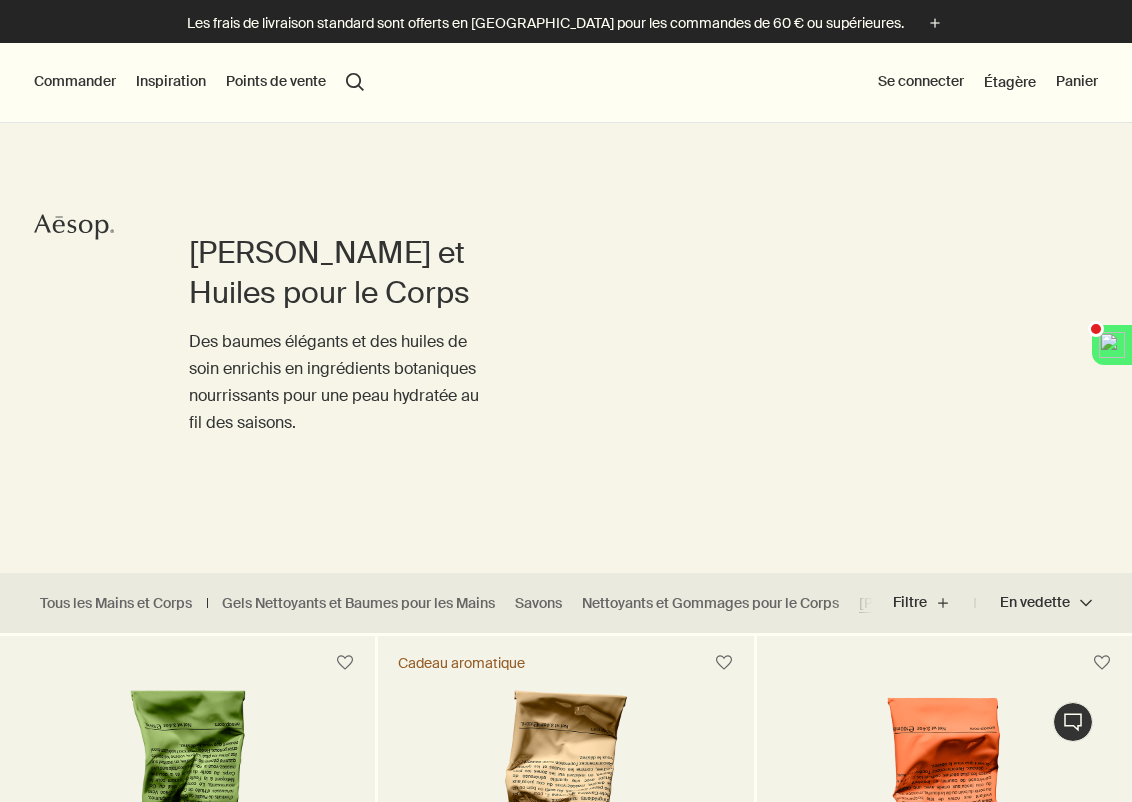 scroll, scrollTop: 0, scrollLeft: 0, axis: both 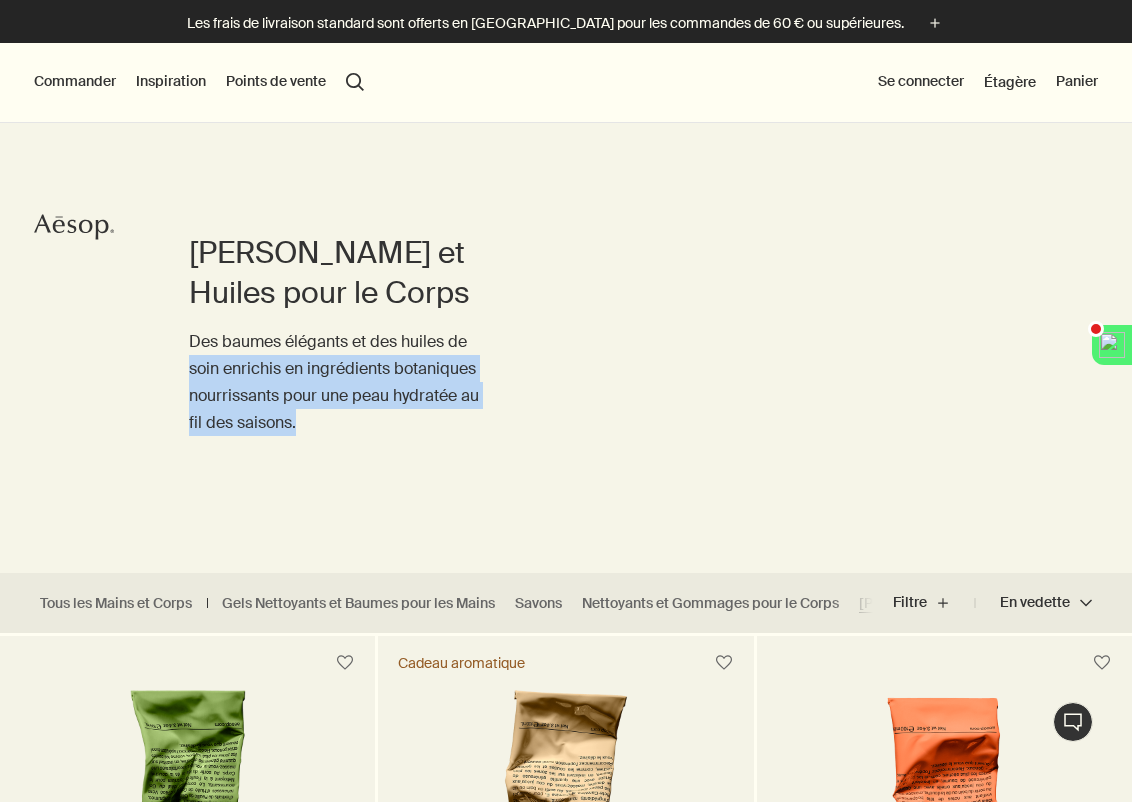 drag, startPoint x: 396, startPoint y: 459, endPoint x: 654, endPoint y: 326, distance: 290.26367 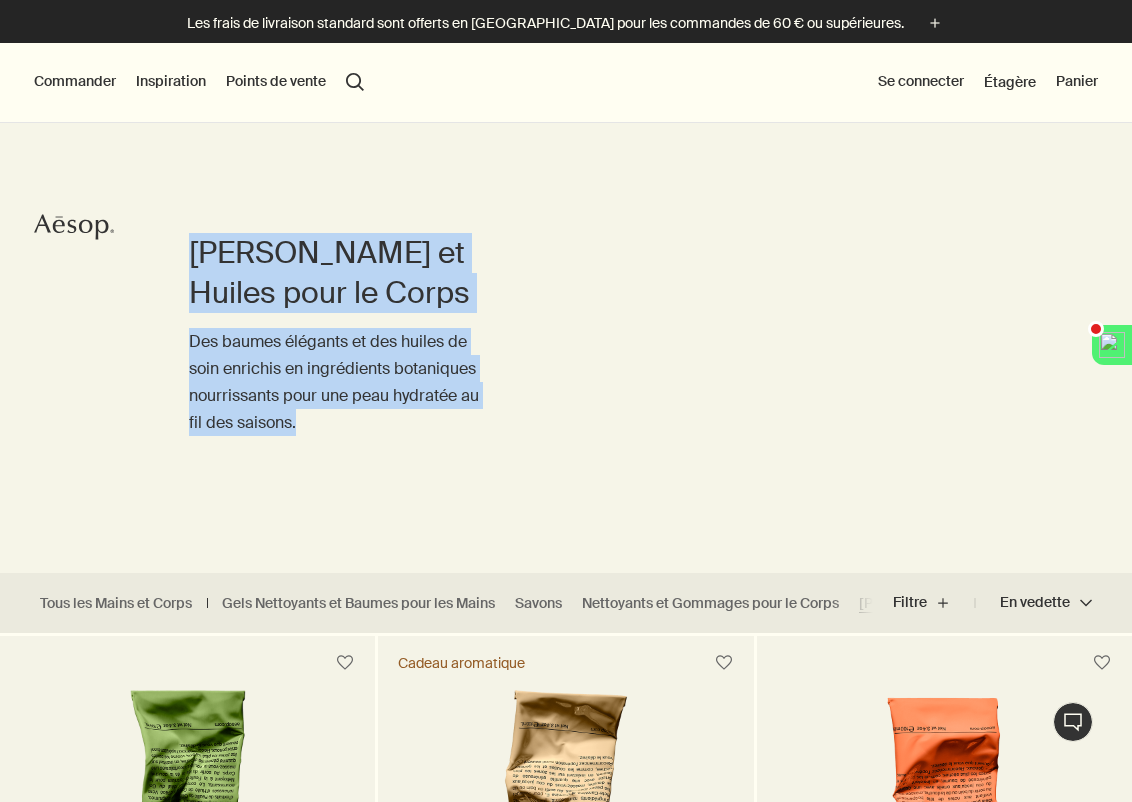 drag, startPoint x: 340, startPoint y: 308, endPoint x: 292, endPoint y: 177, distance: 139.51703 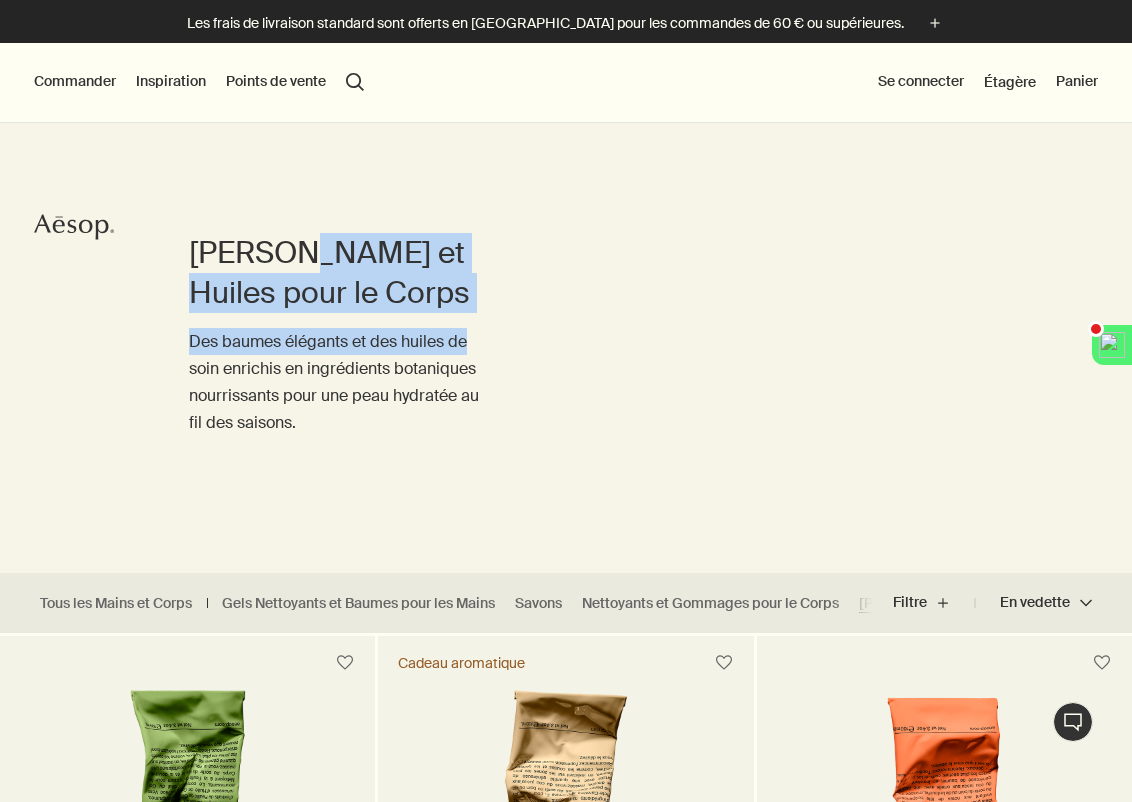 drag, startPoint x: 314, startPoint y: 250, endPoint x: 511, endPoint y: 342, distance: 217.42355 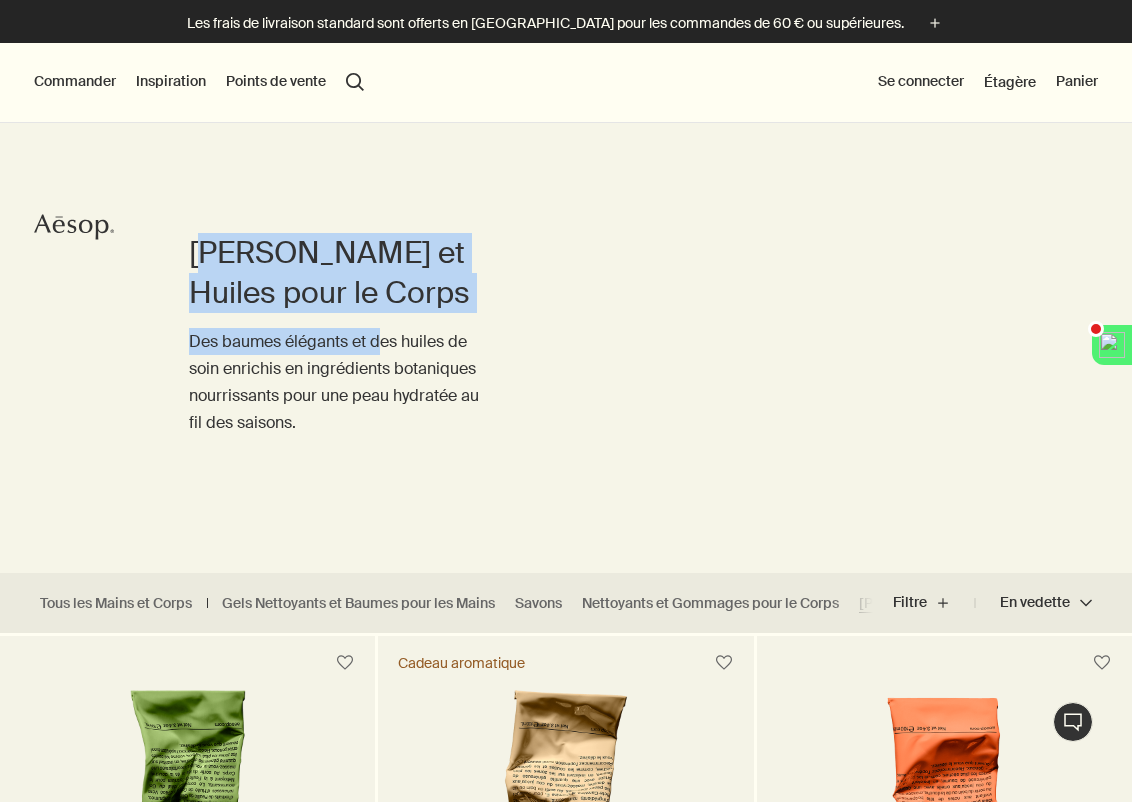 drag, startPoint x: 213, startPoint y: 259, endPoint x: 378, endPoint y: 346, distance: 186.5315 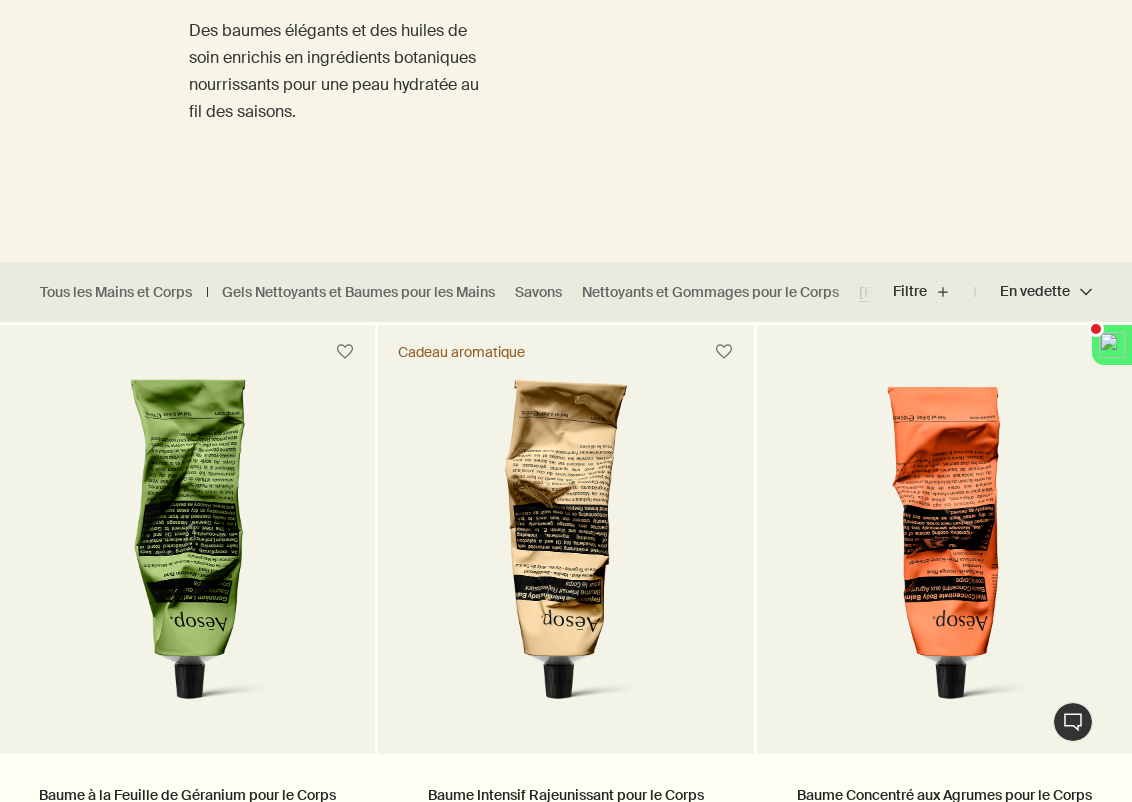scroll, scrollTop: 310, scrollLeft: 0, axis: vertical 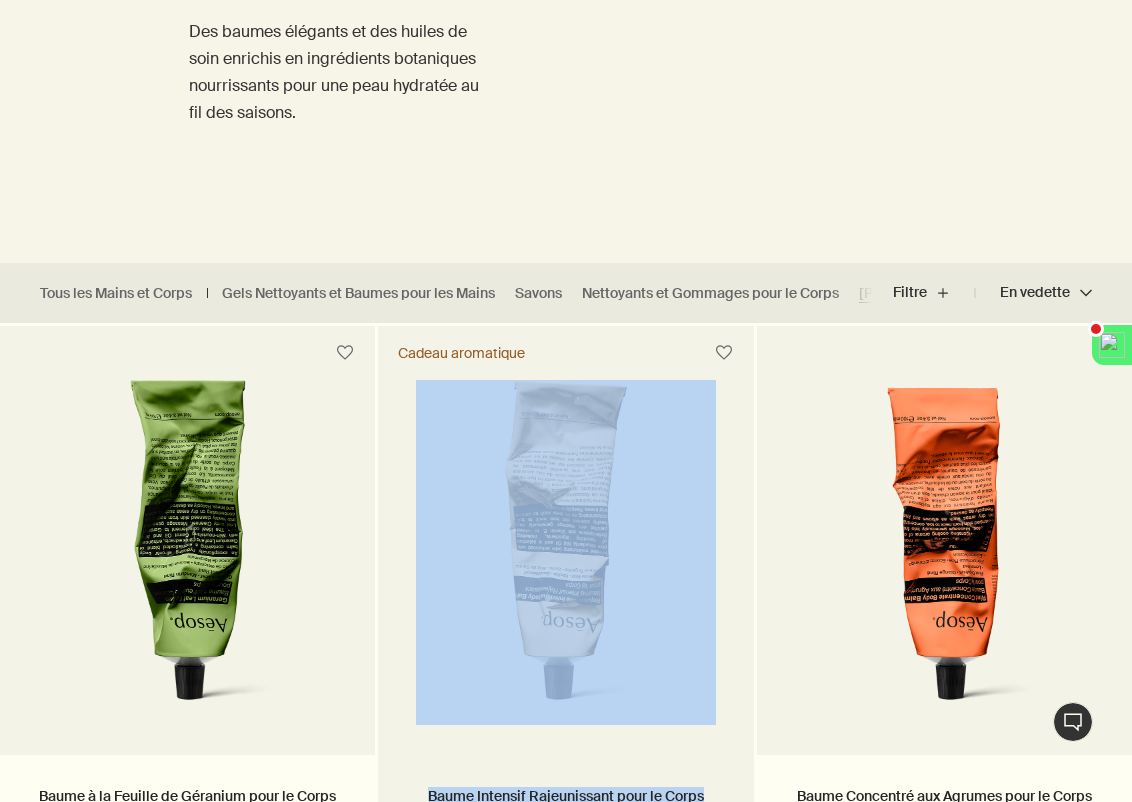 drag, startPoint x: 379, startPoint y: 338, endPoint x: 543, endPoint y: 558, distance: 274.40115 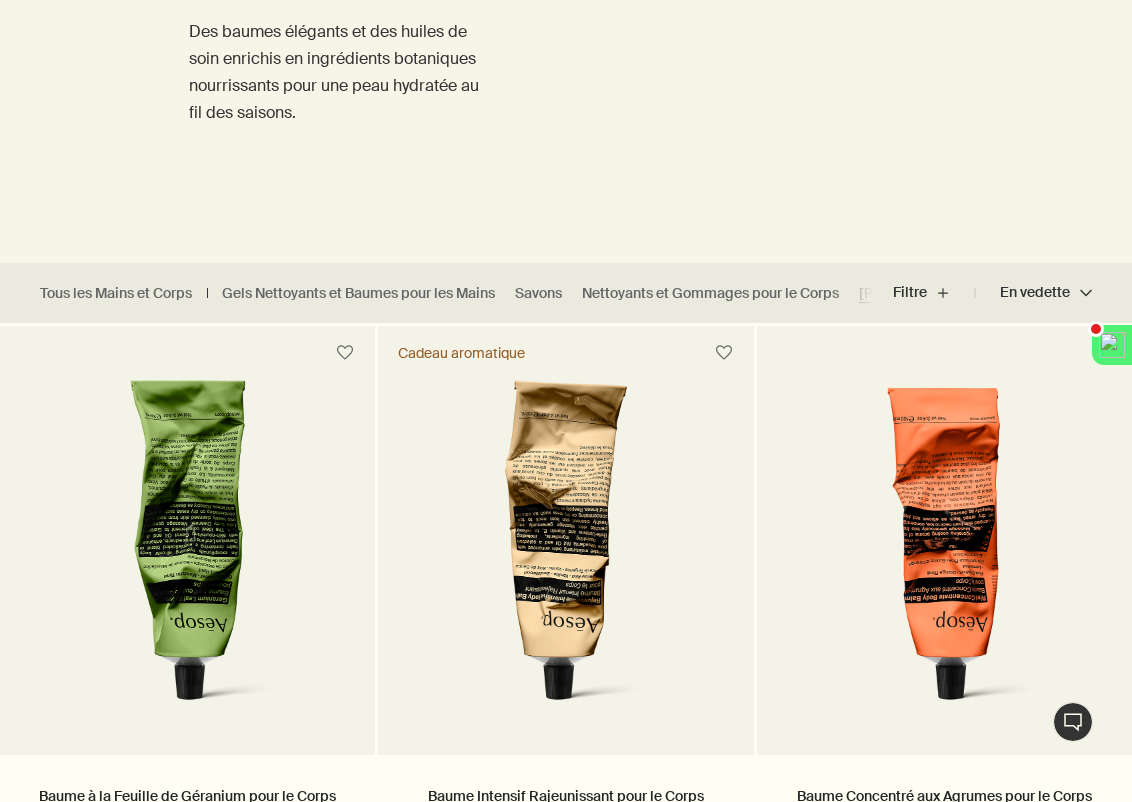 click on "[PERSON_NAME] et [PERSON_NAME] pour le Corps Des baumes élégants et des huiles de soin enrichis en ingrédients botaniques nourrissants pour une peau hydratée au fil des saisons." at bounding box center (566, 0) 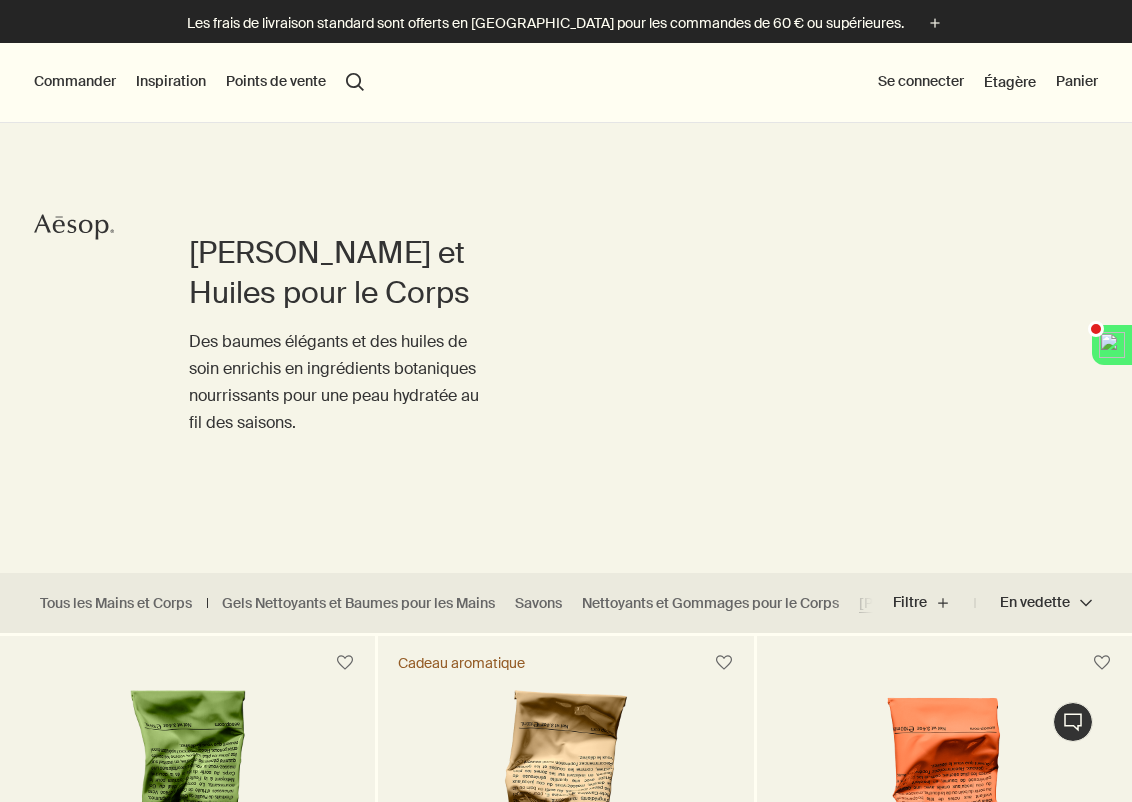 scroll, scrollTop: 0, scrollLeft: 0, axis: both 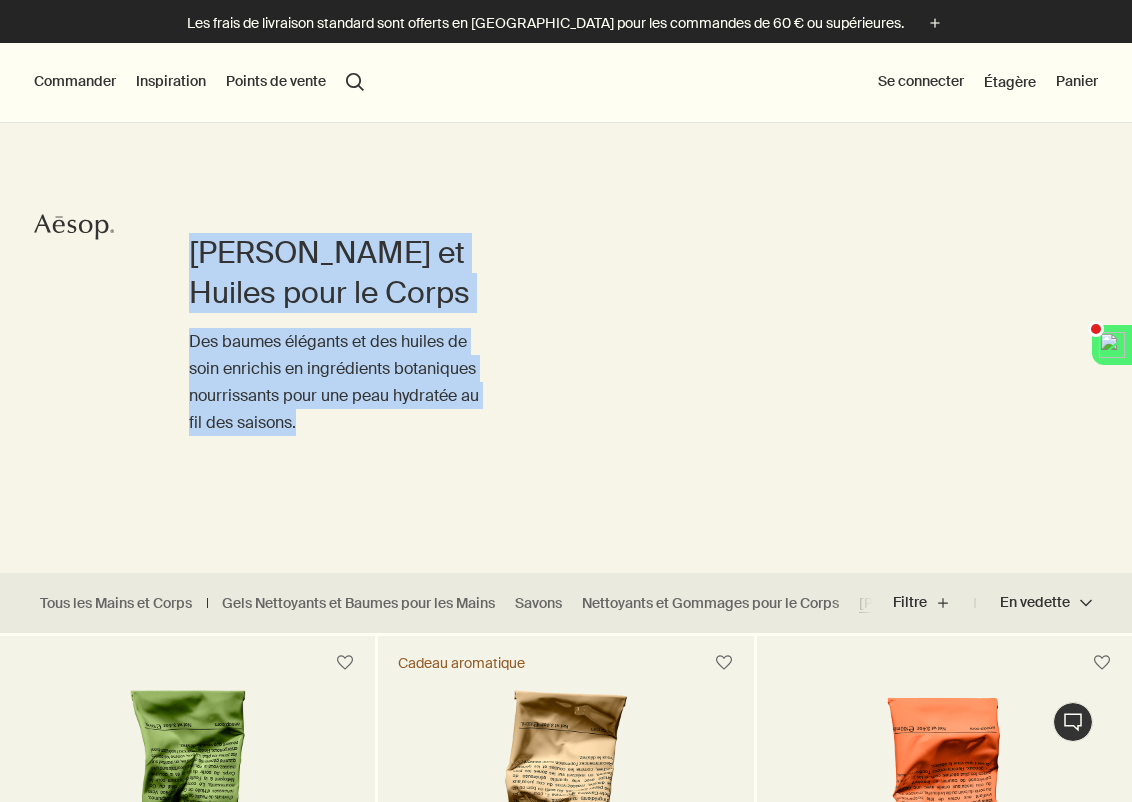 drag, startPoint x: 406, startPoint y: 416, endPoint x: 362, endPoint y: 140, distance: 279.48523 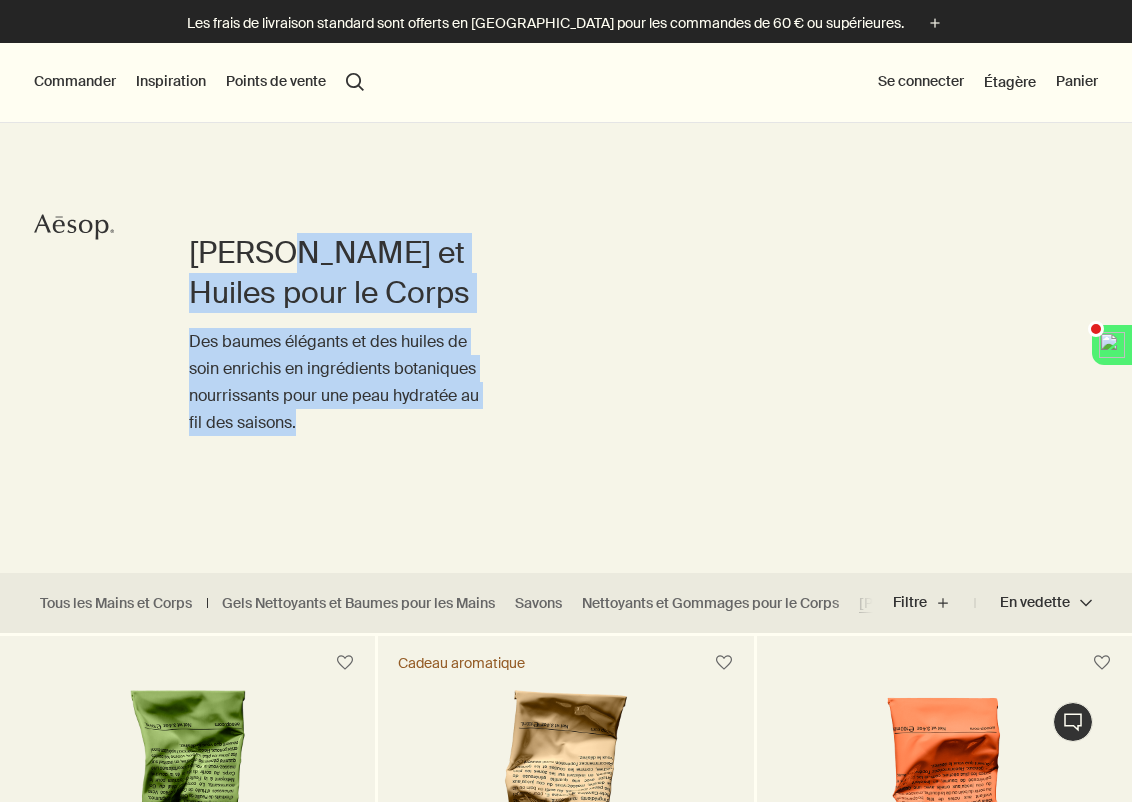drag, startPoint x: 298, startPoint y: 251, endPoint x: 567, endPoint y: 531, distance: 388.27954 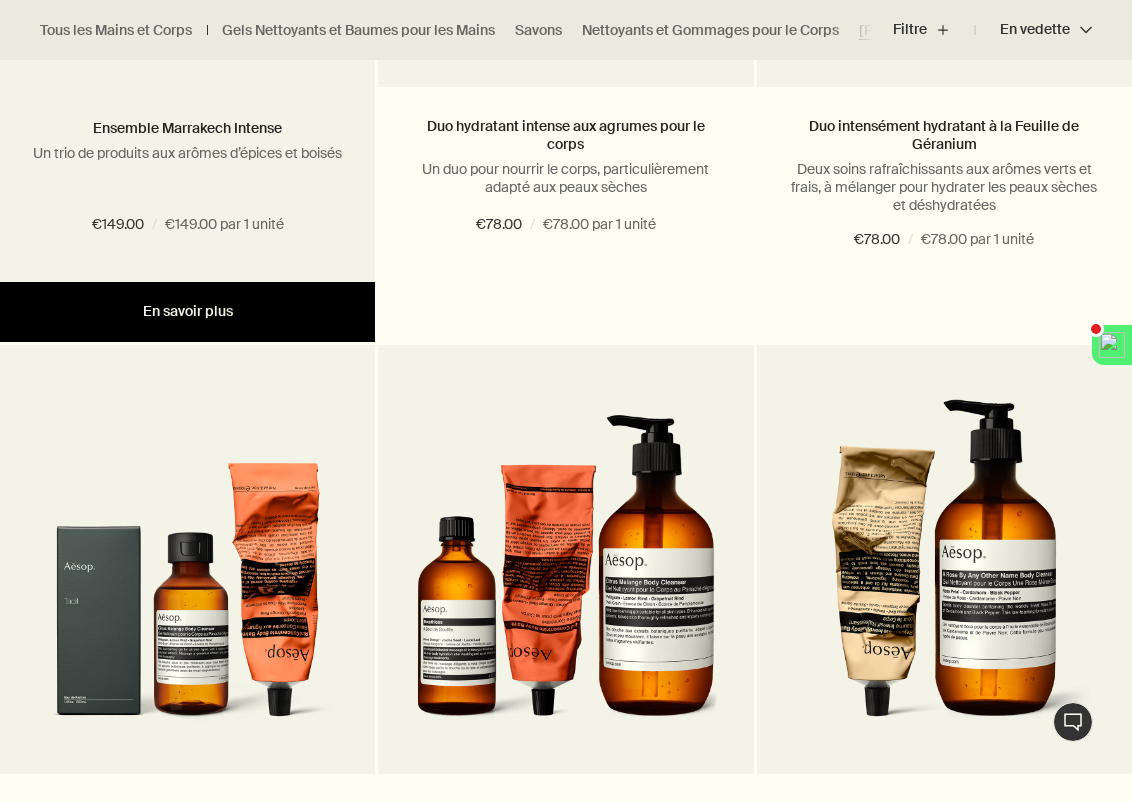 scroll, scrollTop: 3111, scrollLeft: 0, axis: vertical 